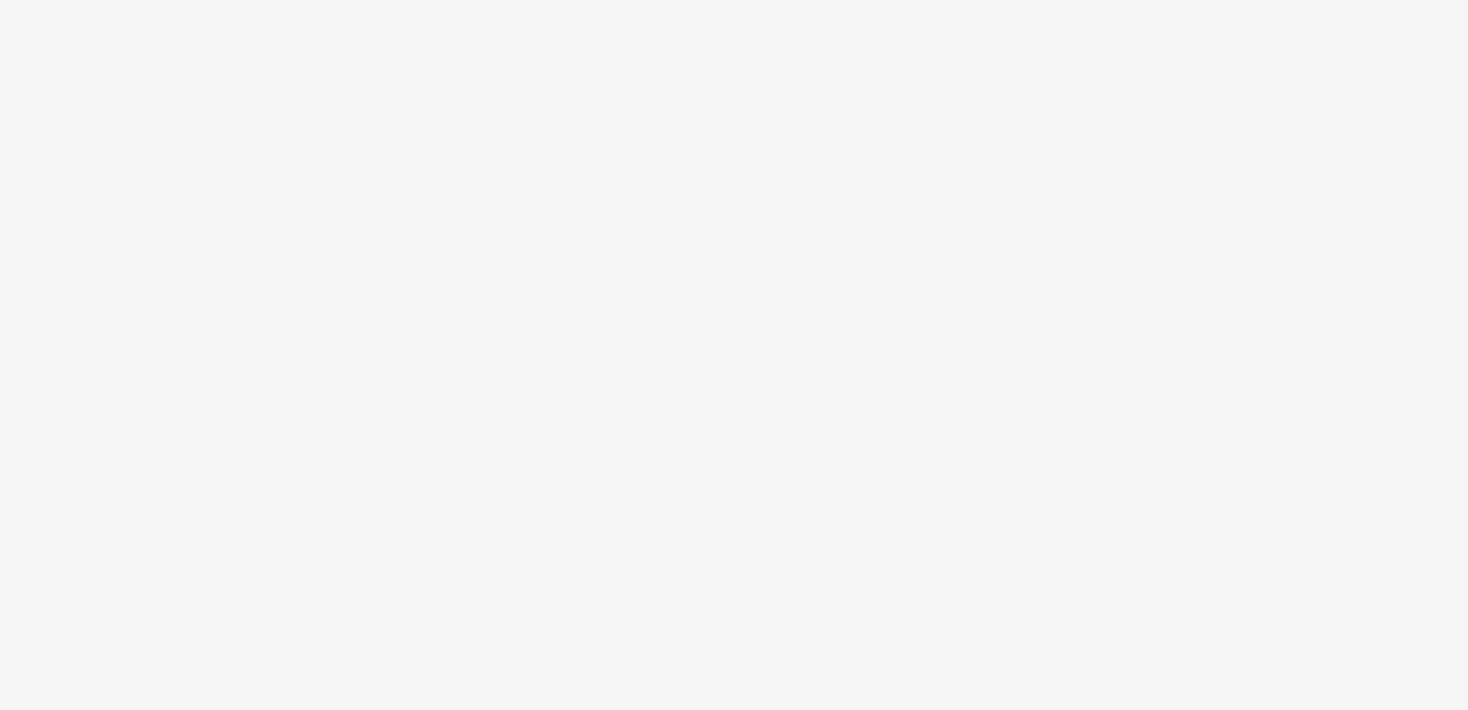 scroll, scrollTop: 0, scrollLeft: 0, axis: both 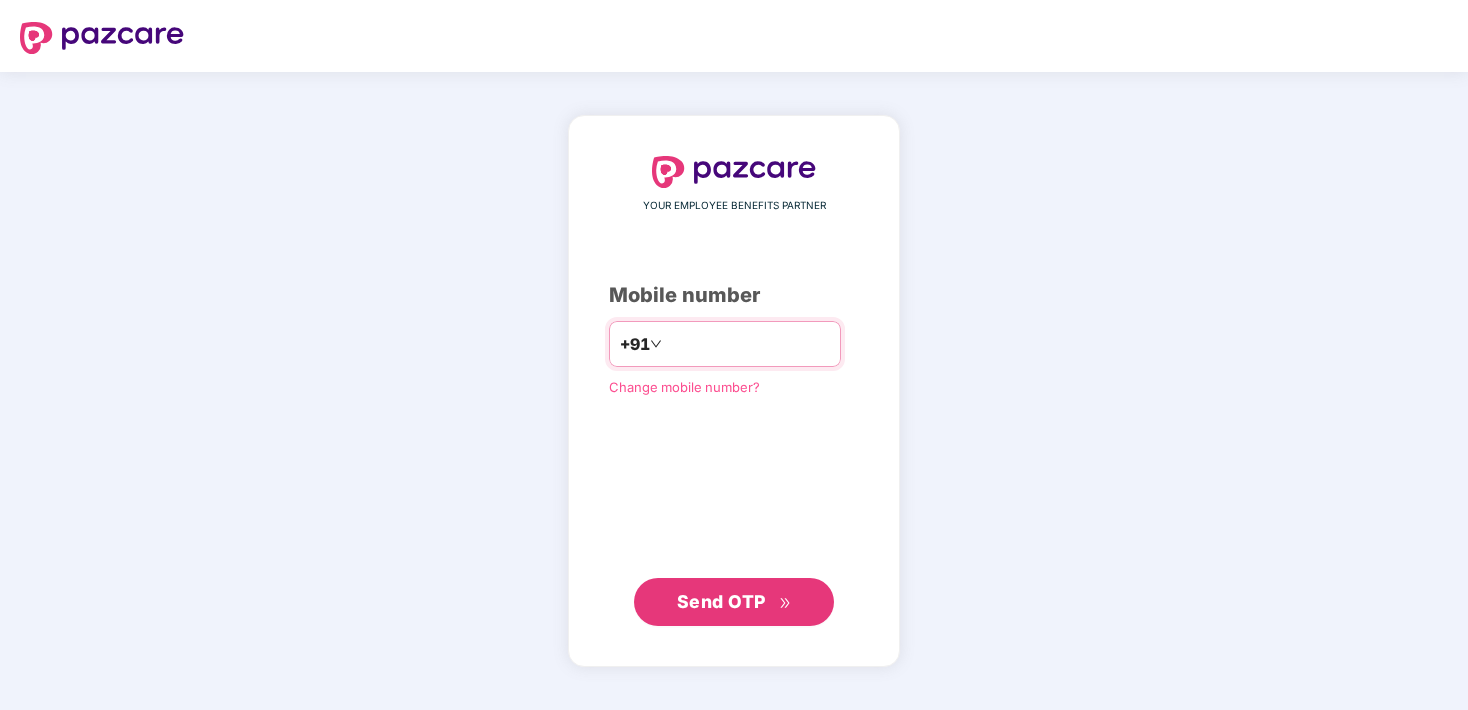 type on "**********" 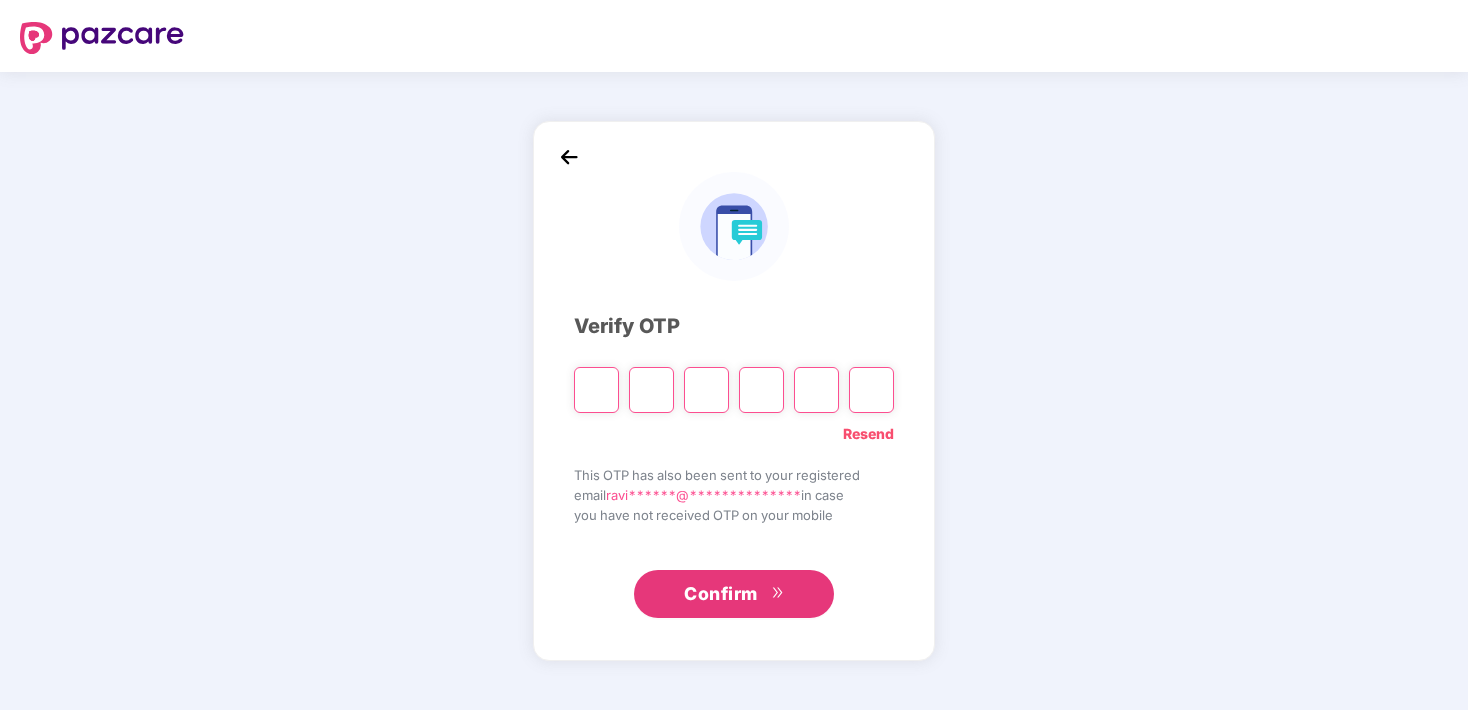 type on "*" 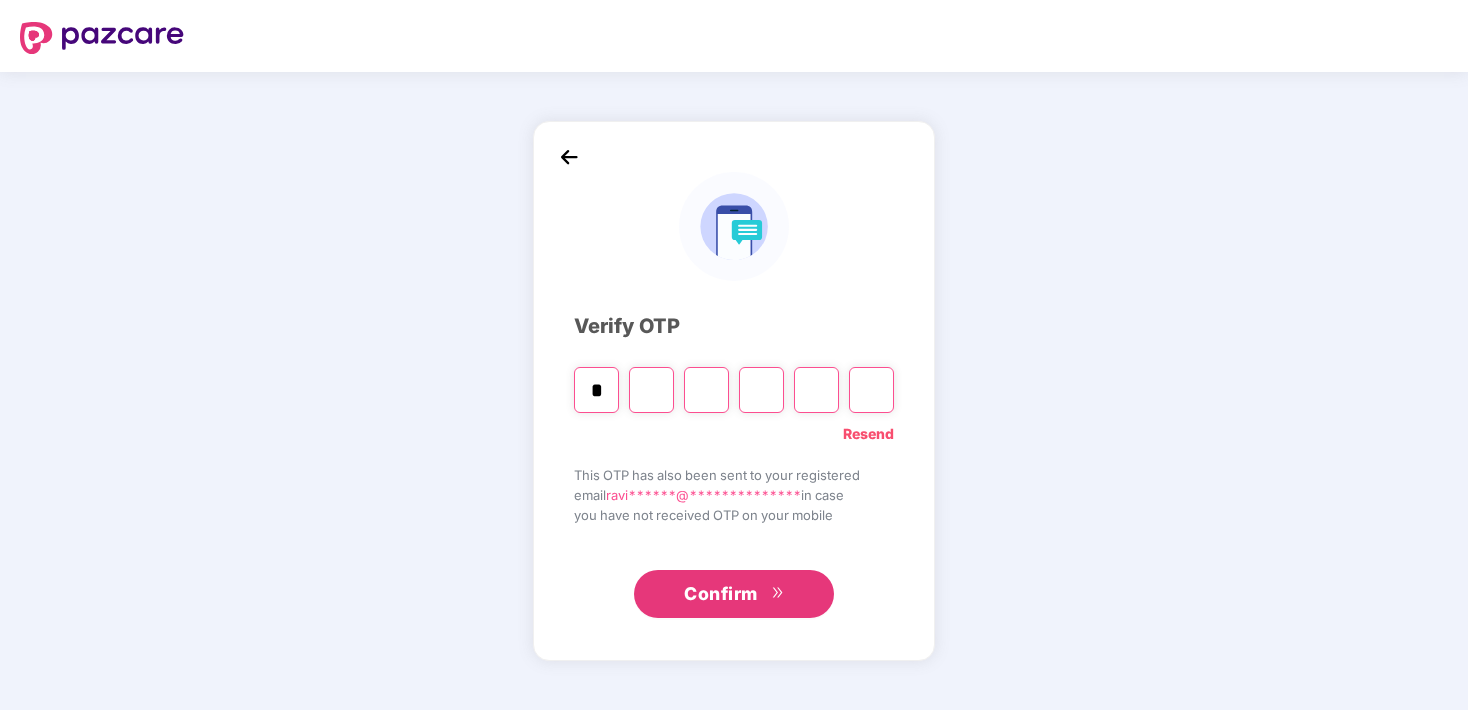 type on "*" 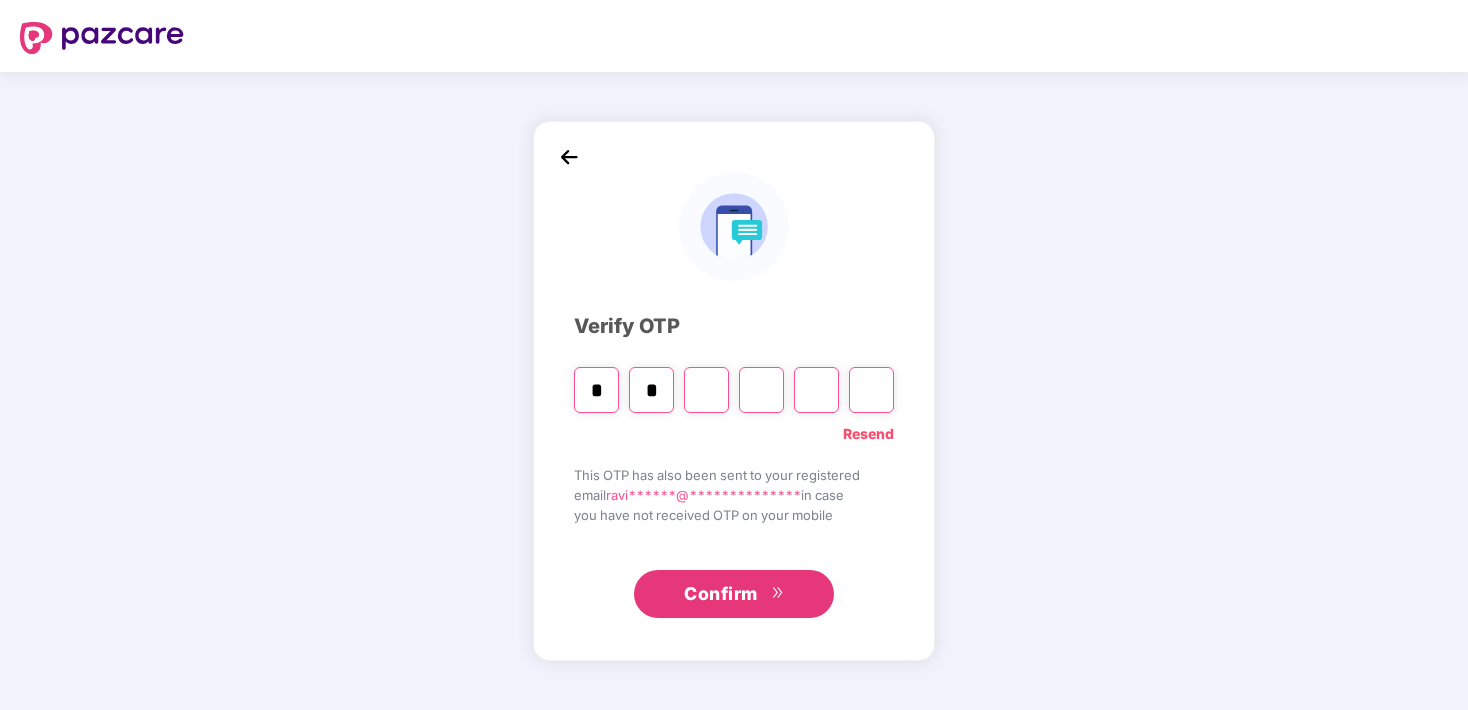 type on "*" 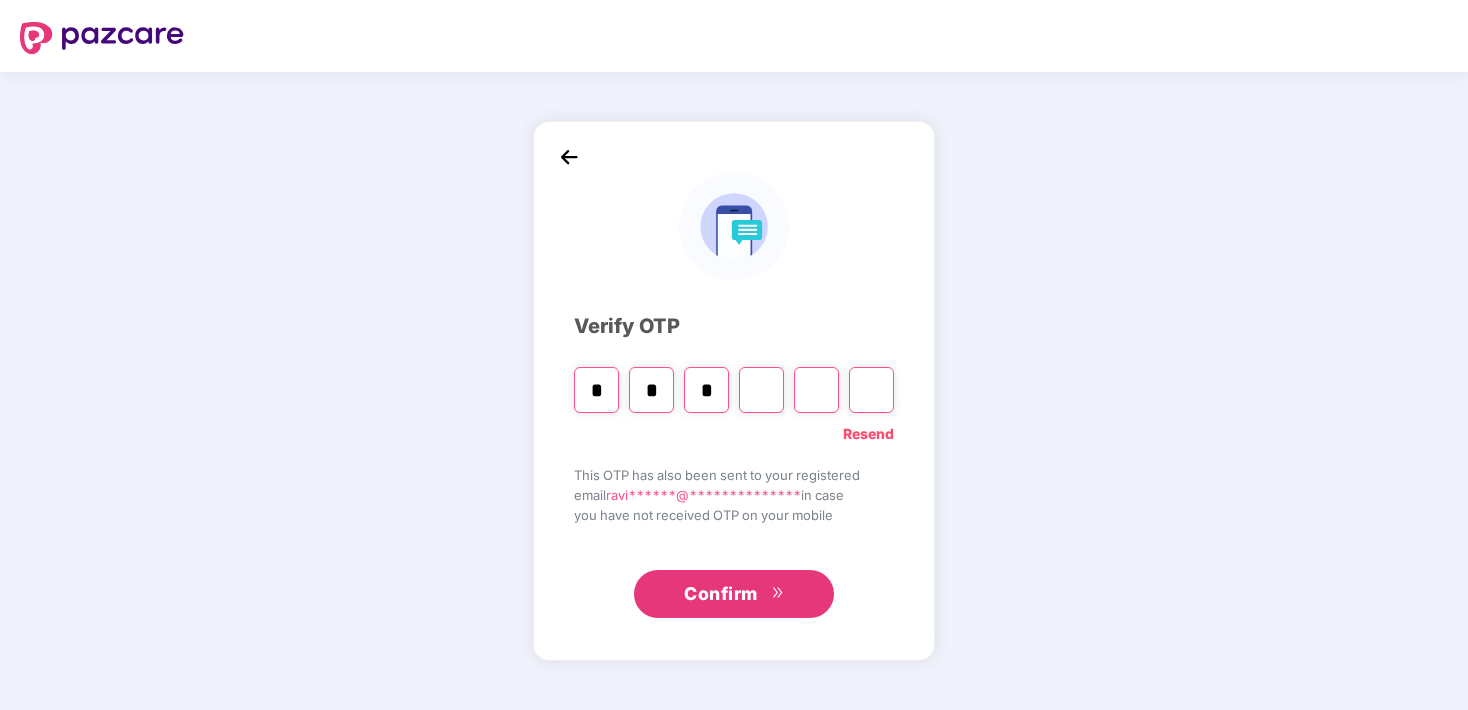 type on "*" 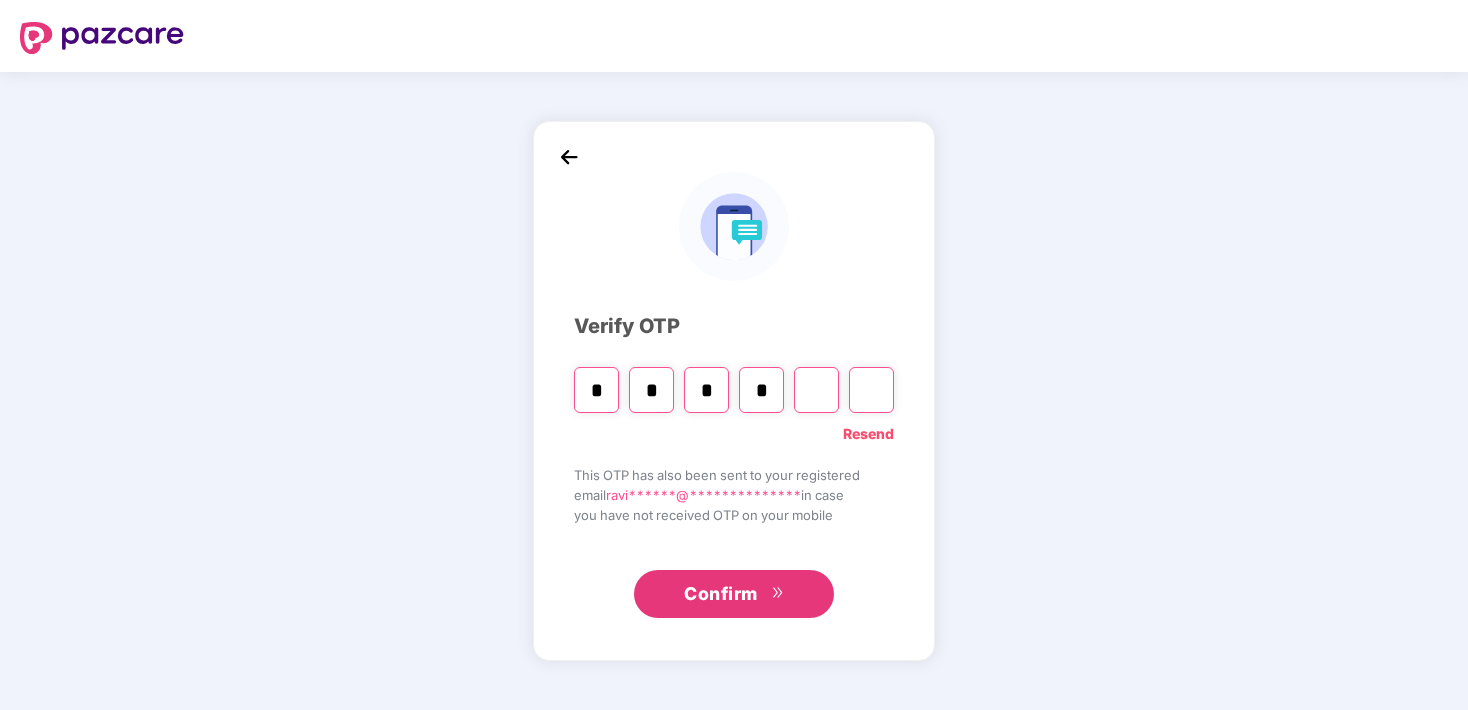 type on "*" 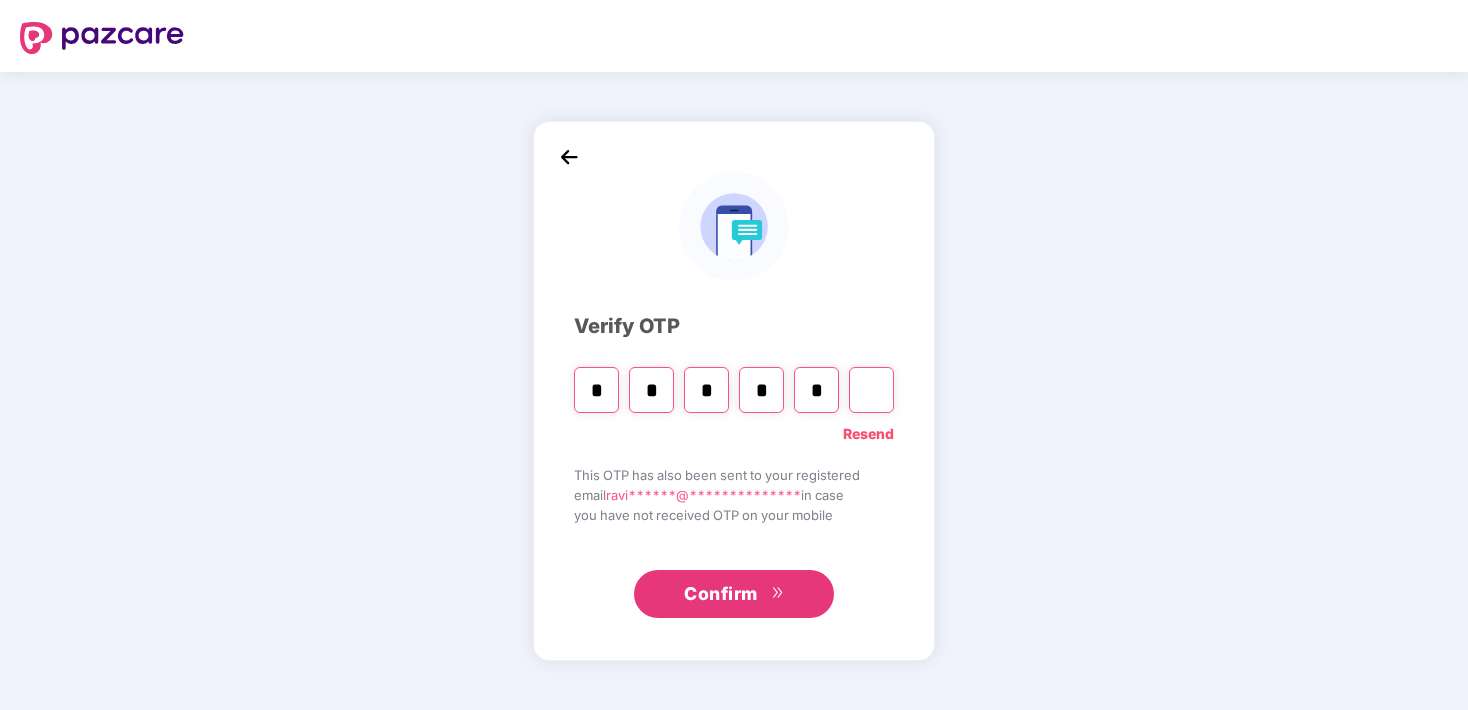 type on "*" 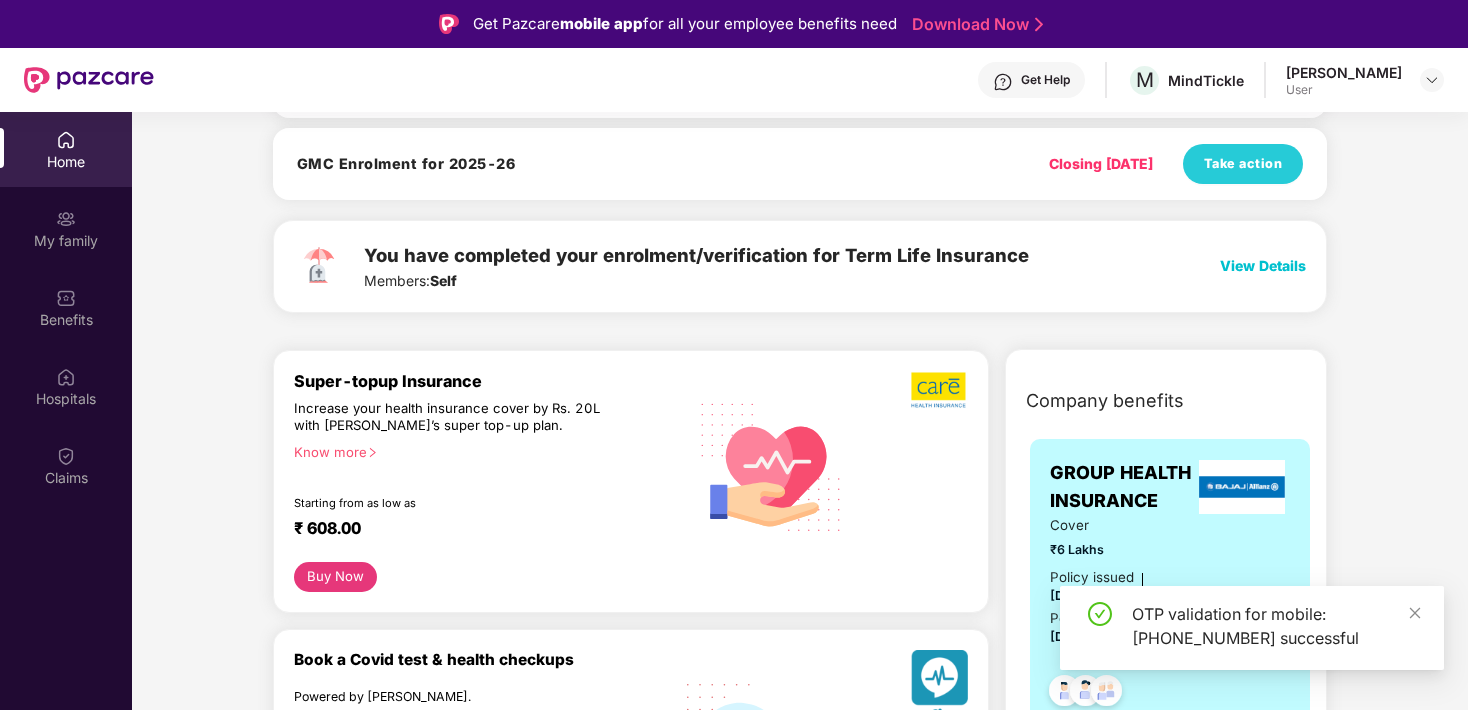 scroll, scrollTop: 308, scrollLeft: 0, axis: vertical 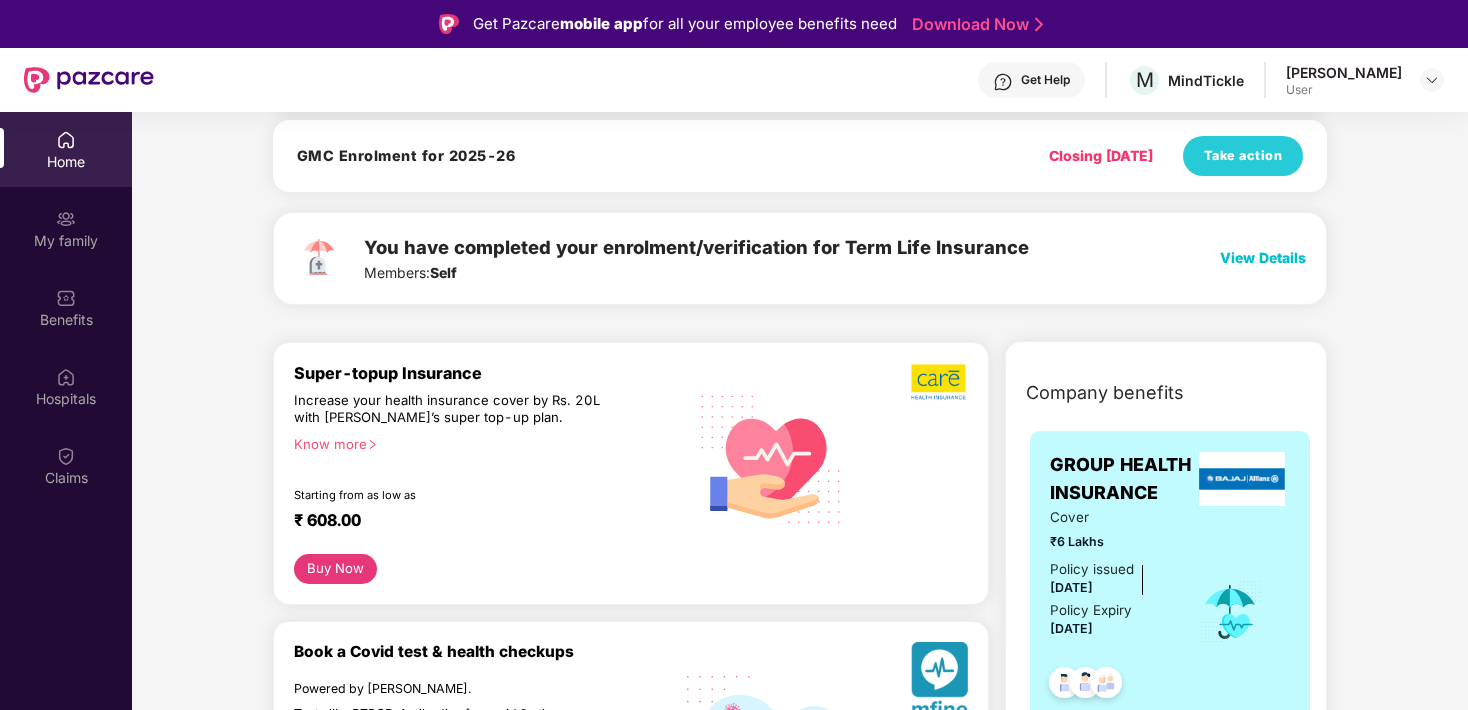 click on "View Details" at bounding box center [1263, 257] 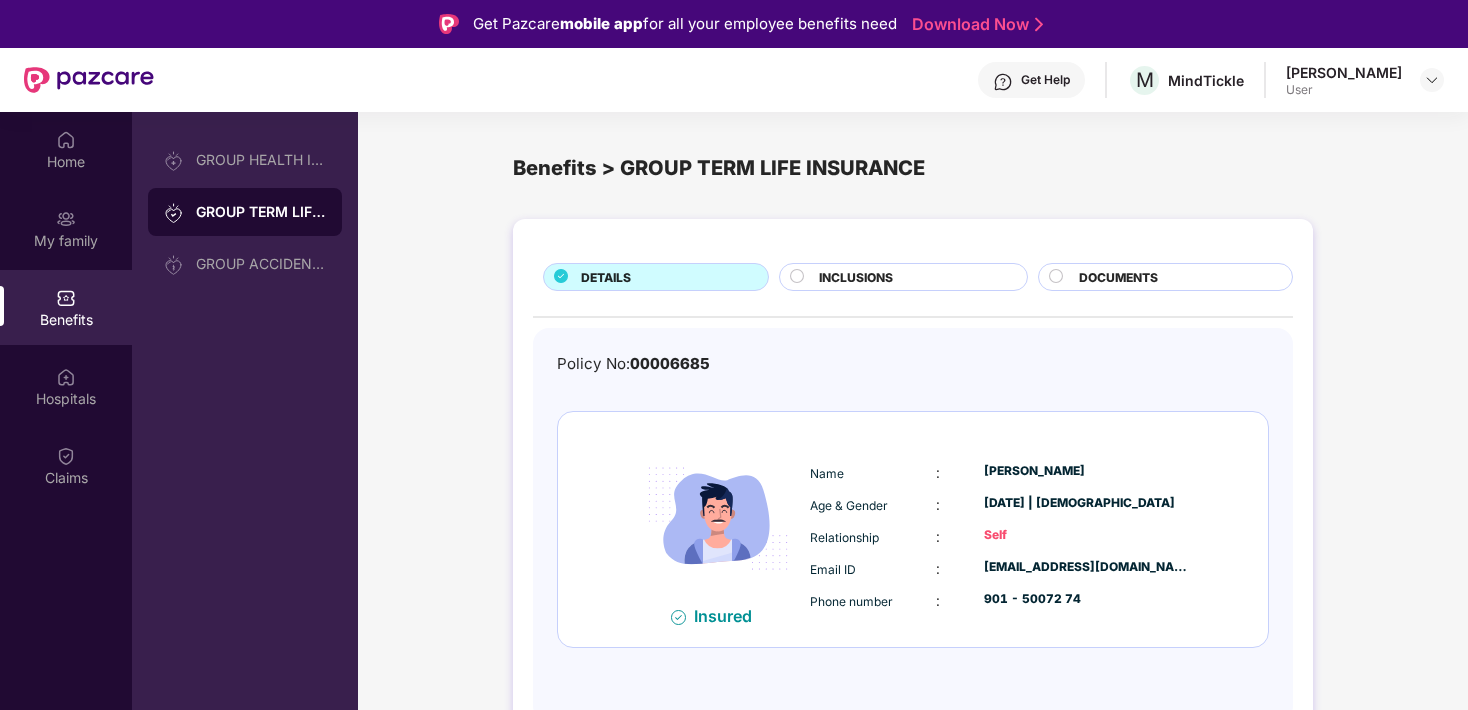 click on "INCLUSIONS" at bounding box center (904, 277) 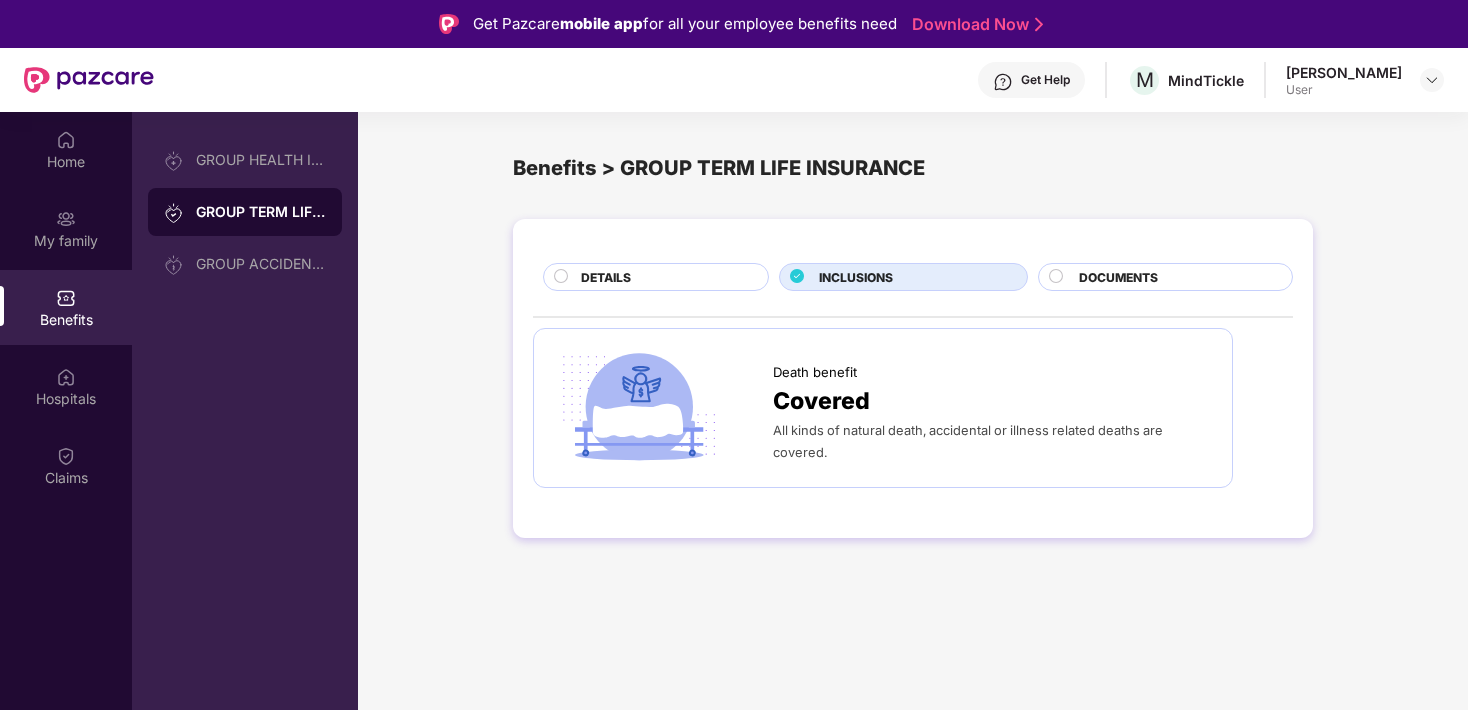 click on "DOCUMENTS" at bounding box center [1118, 277] 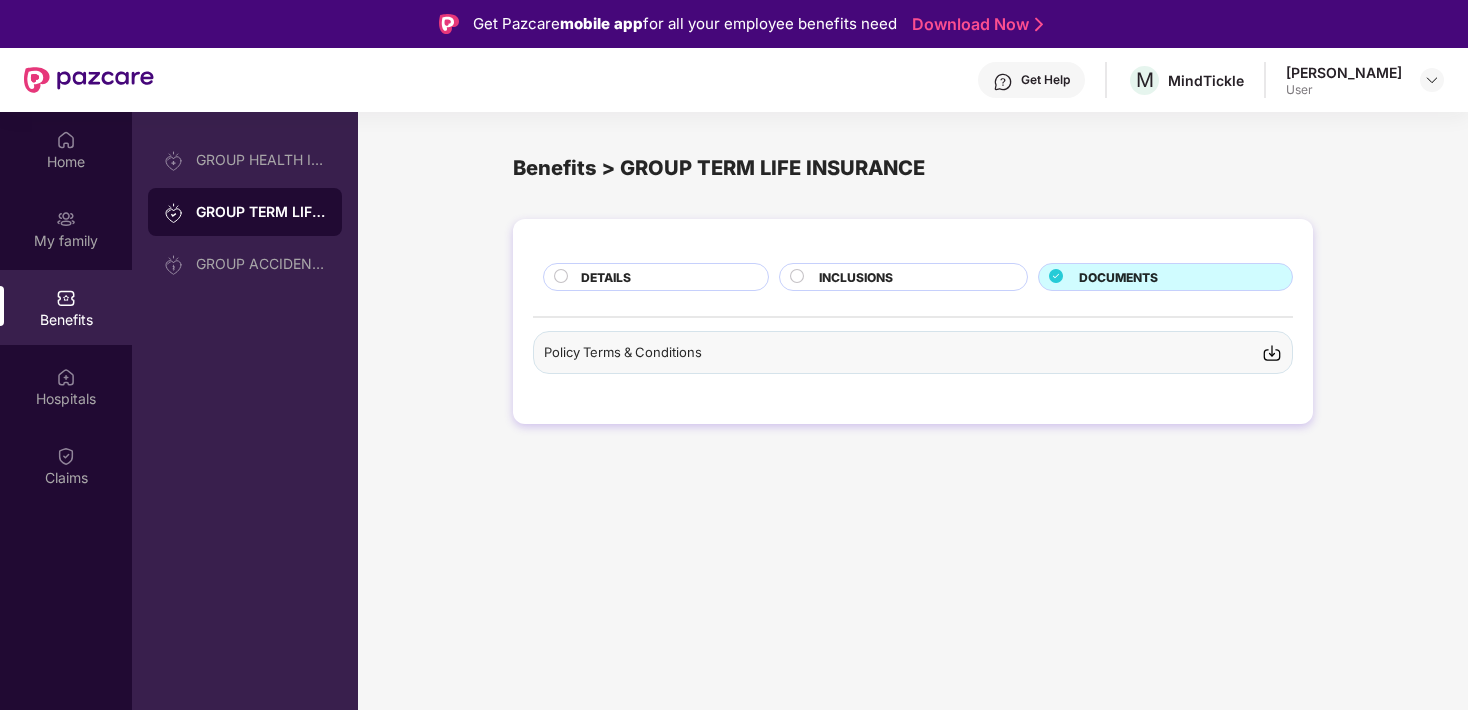 click on "DETAILS" at bounding box center (606, 277) 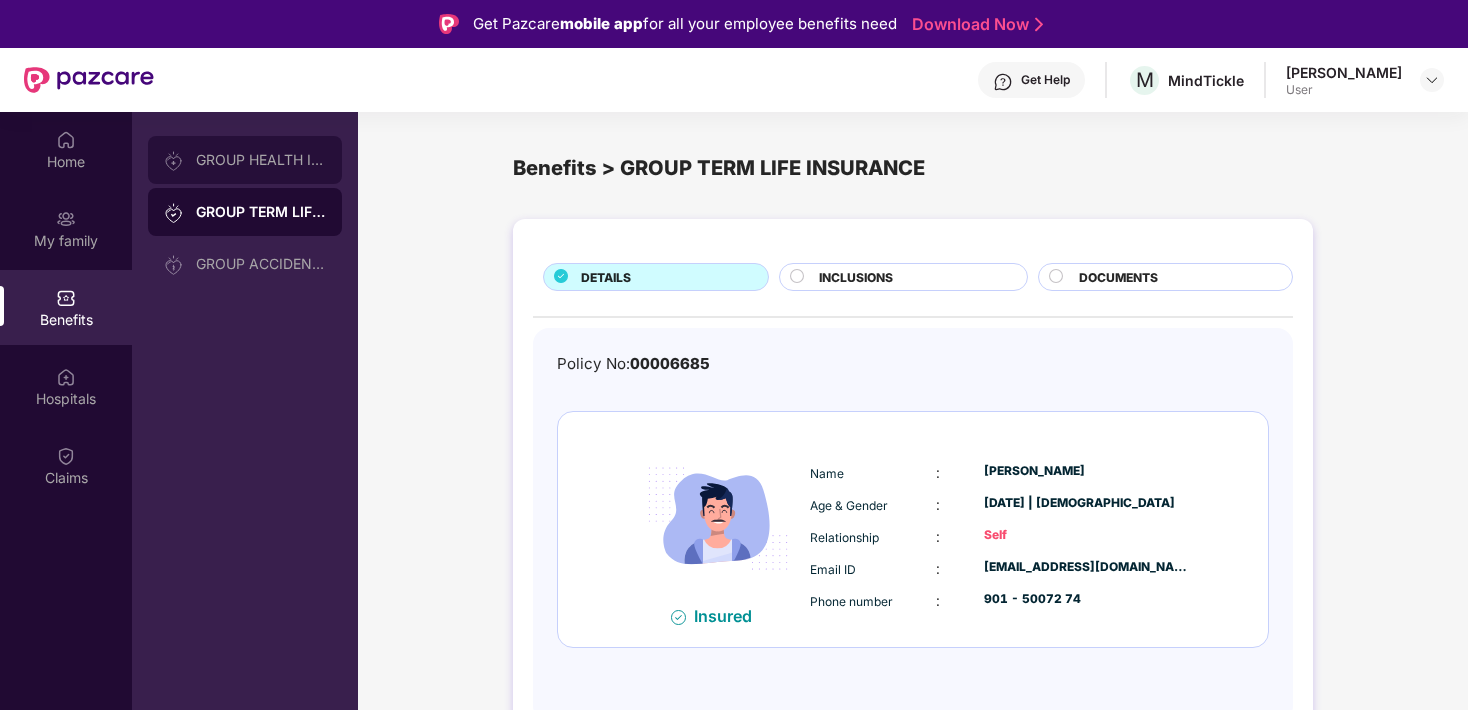 click on "GROUP HEALTH INSURANCE" at bounding box center [261, 160] 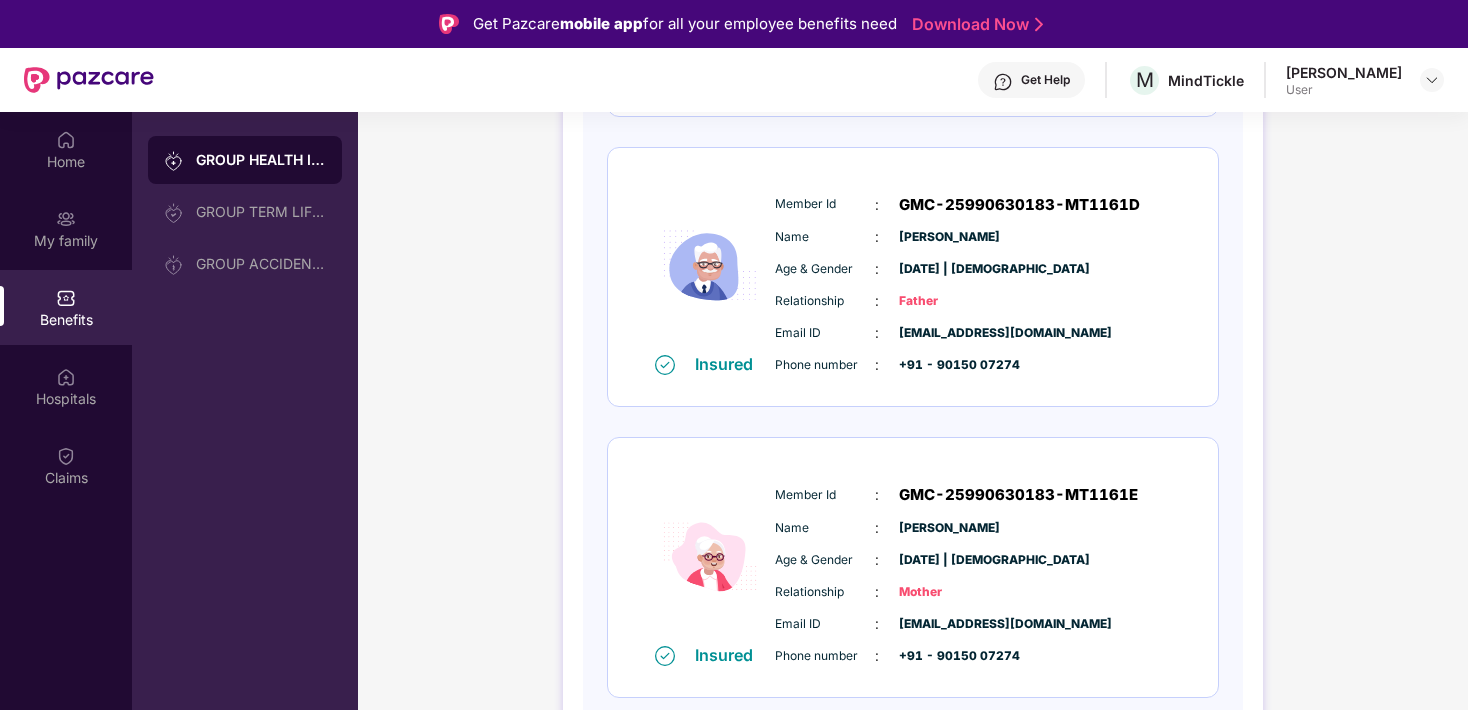 scroll, scrollTop: 0, scrollLeft: 0, axis: both 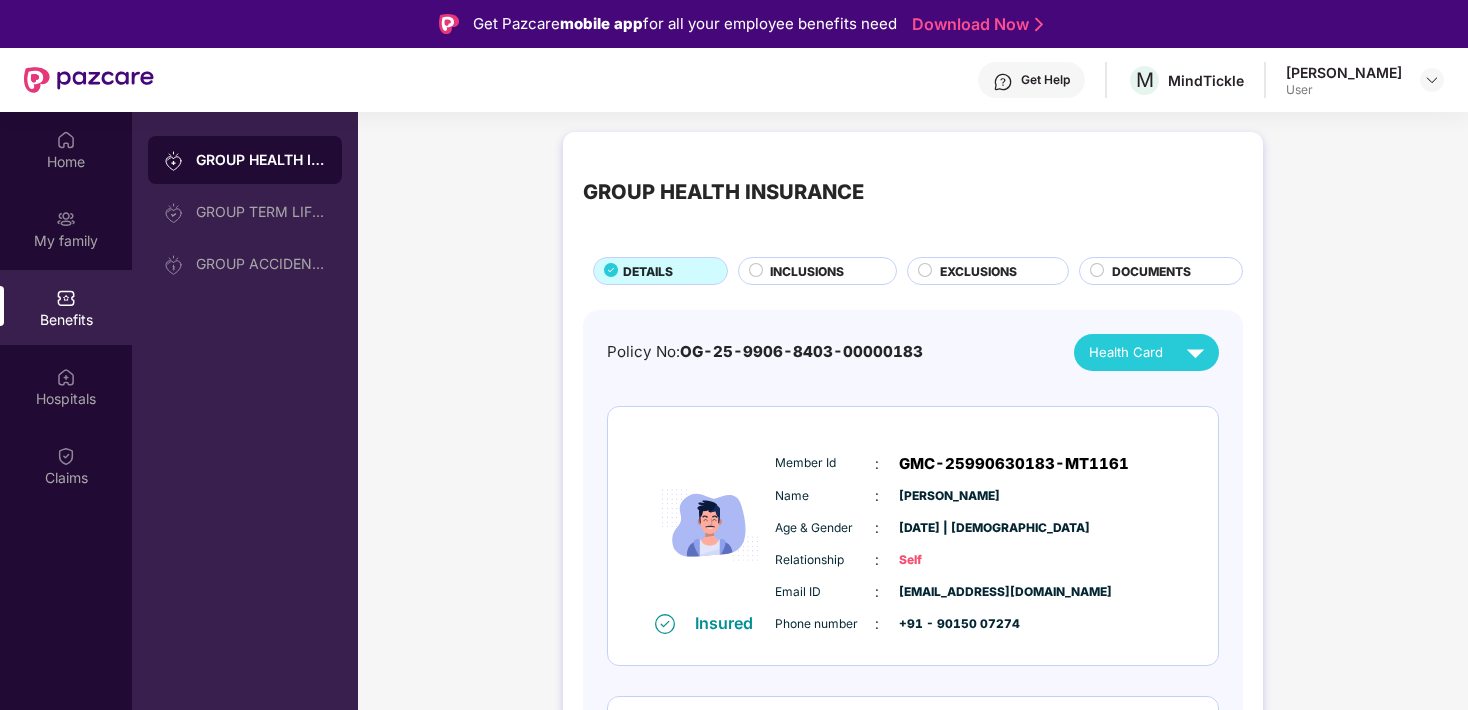 click on "INCLUSIONS" at bounding box center [807, 271] 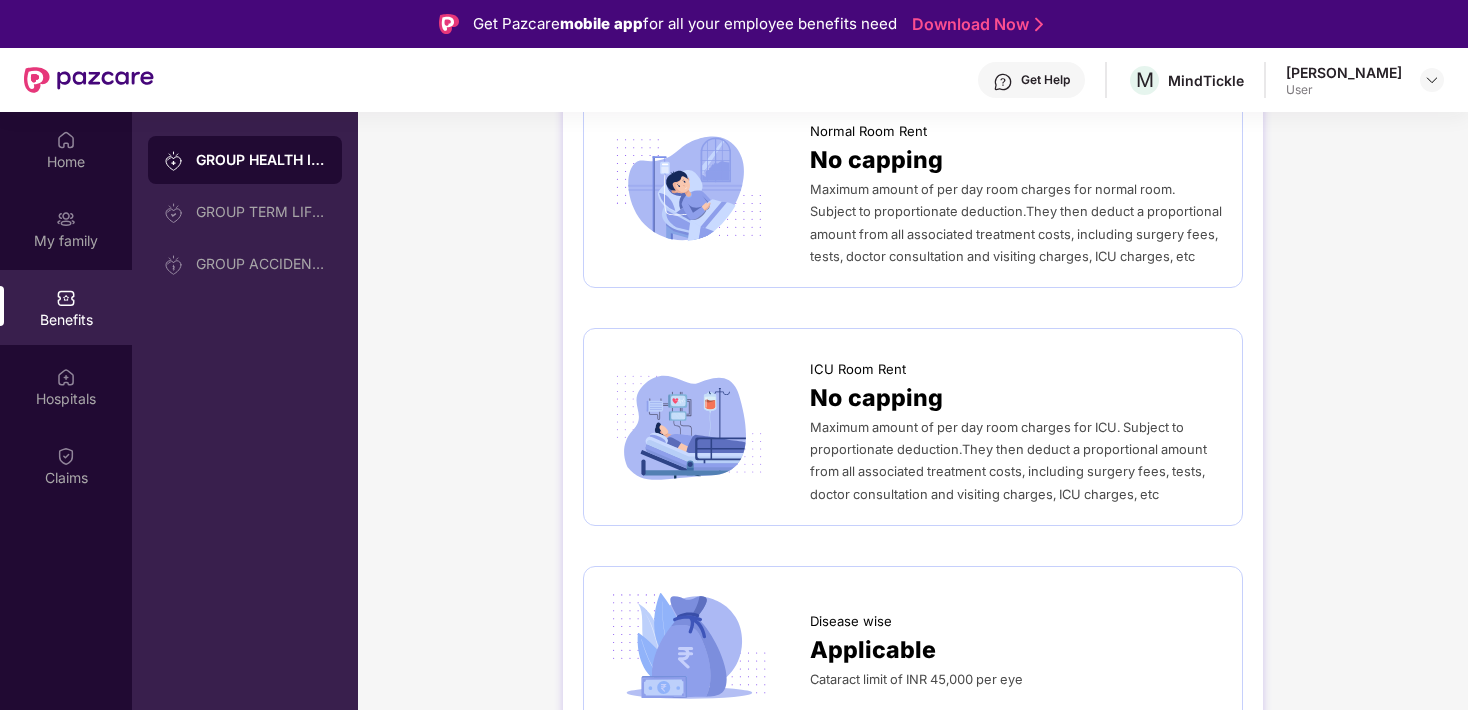 scroll, scrollTop: 0, scrollLeft: 0, axis: both 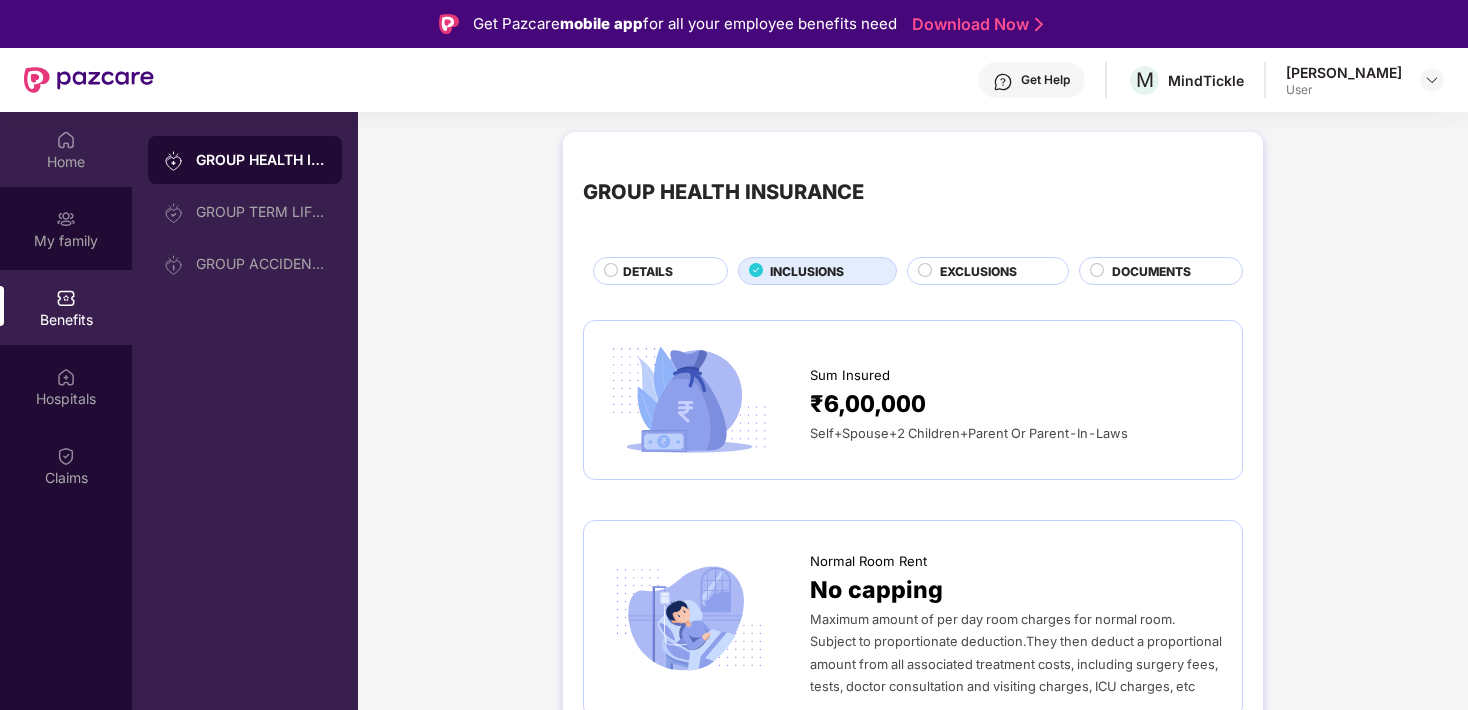 click on "Home" at bounding box center [66, 149] 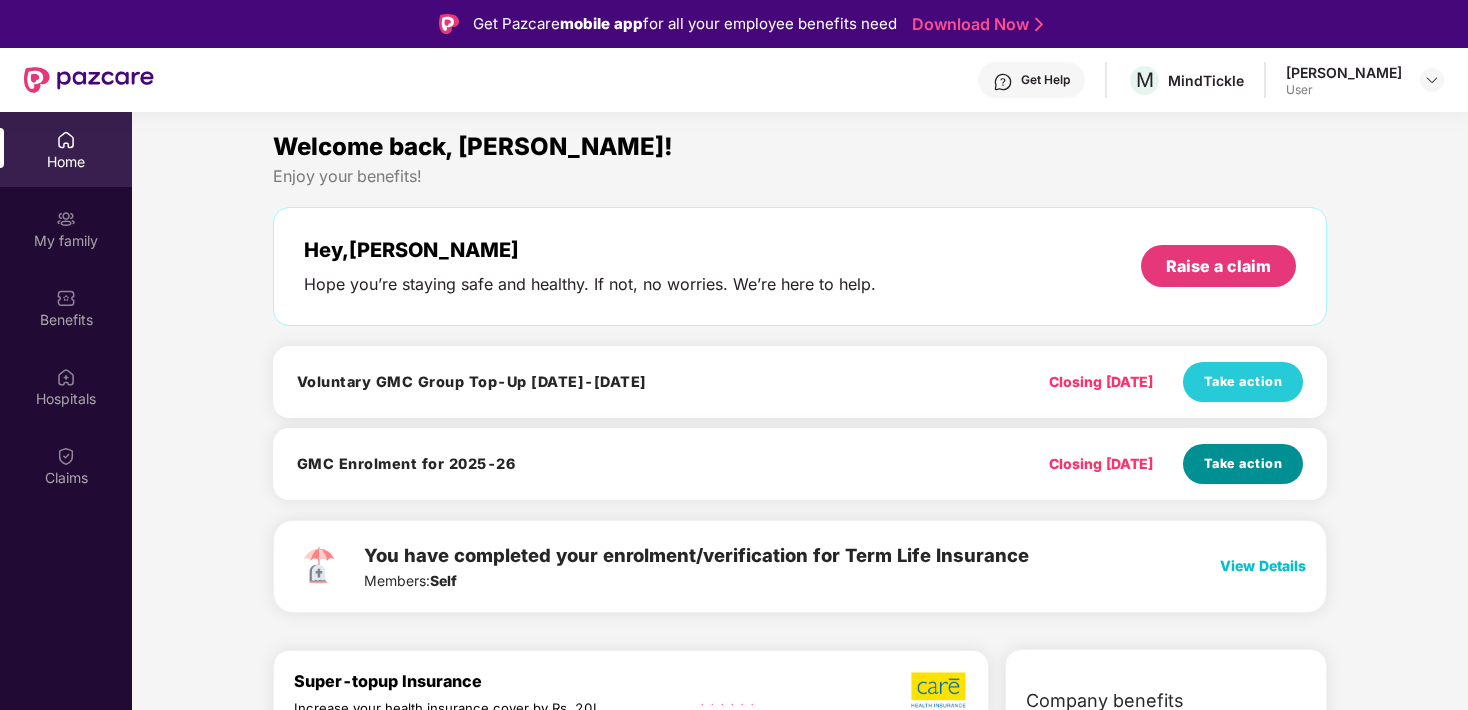 click on "Take action" at bounding box center (1243, 464) 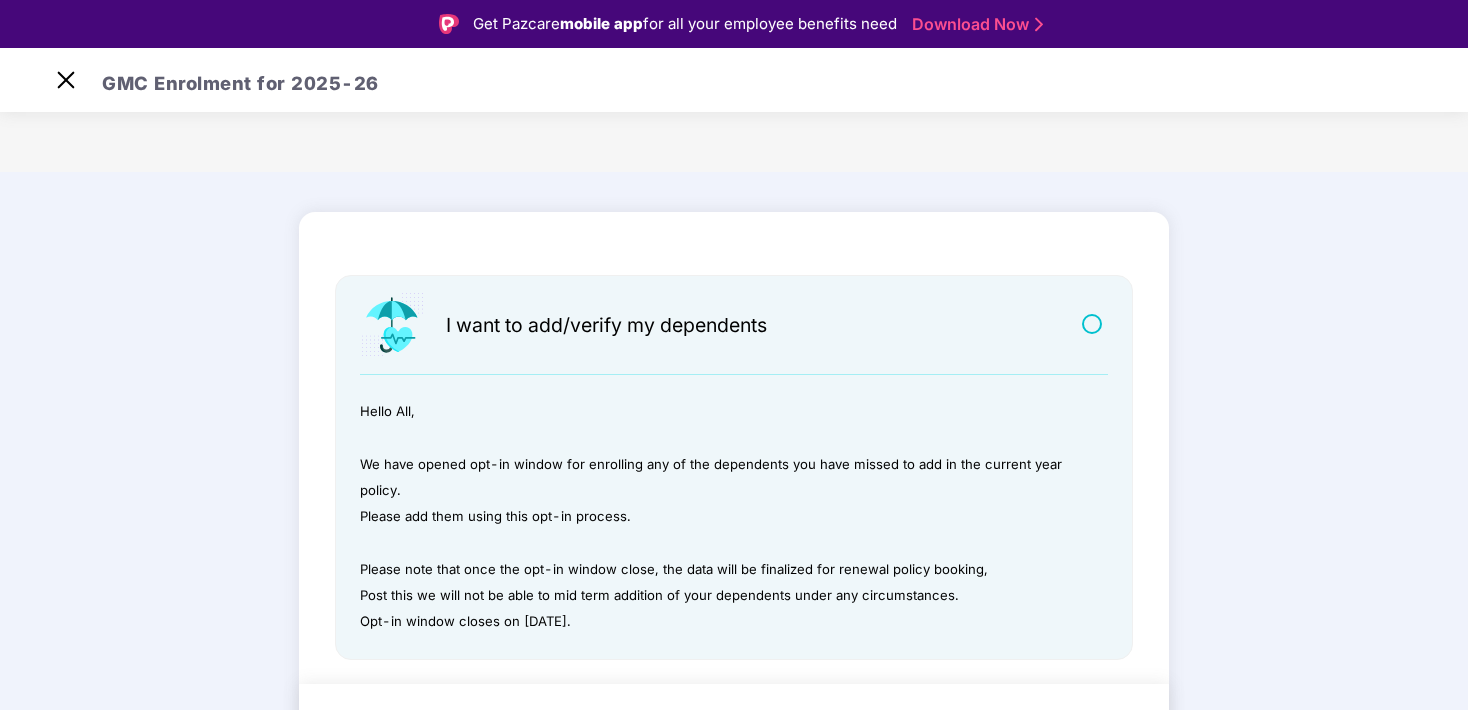 scroll, scrollTop: 35, scrollLeft: 0, axis: vertical 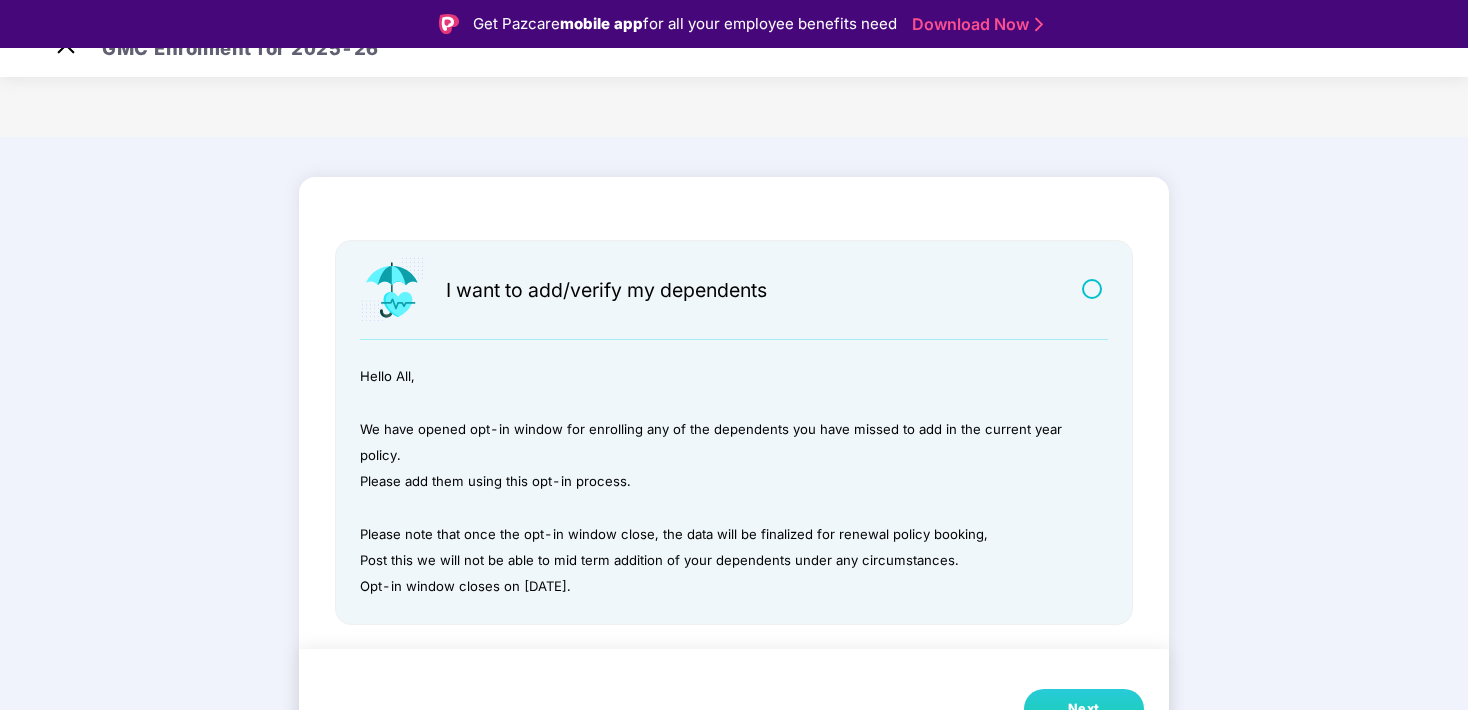click on "Next" at bounding box center [1084, 709] 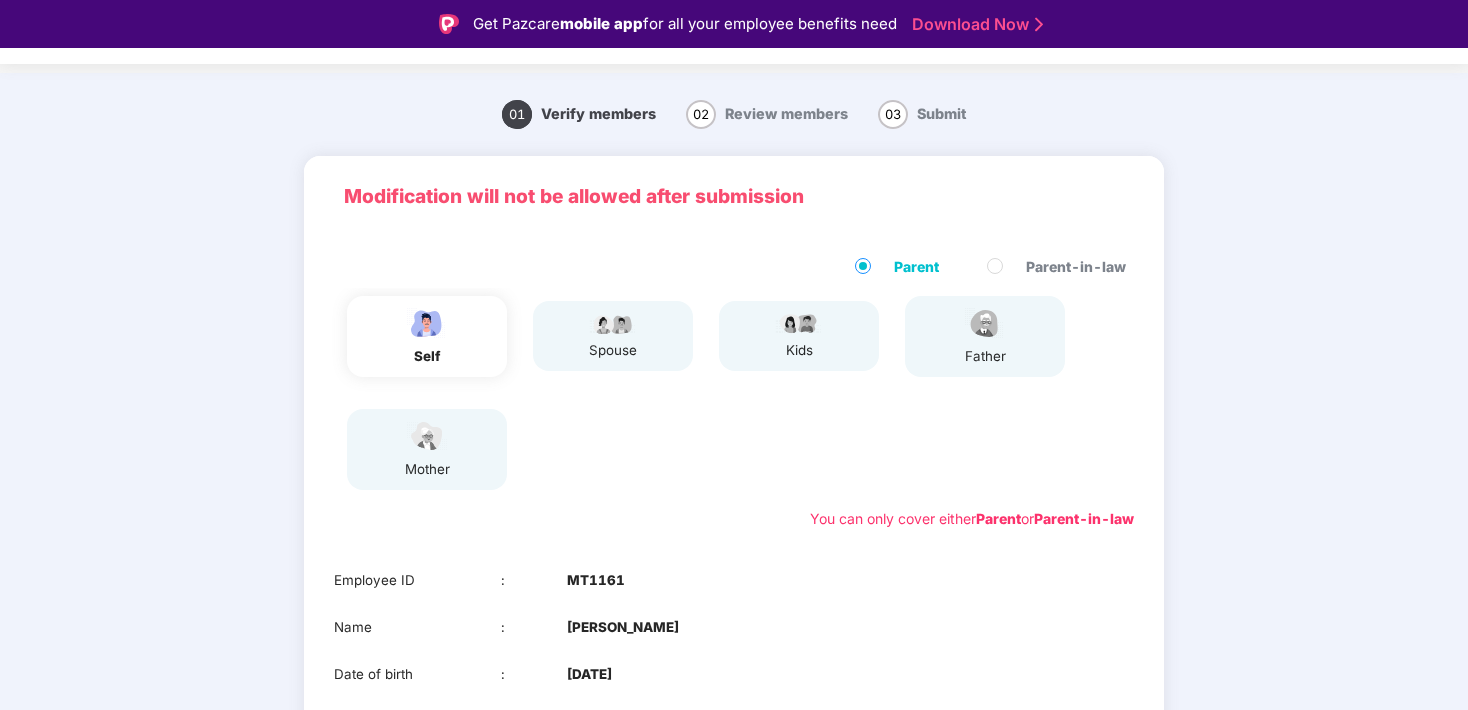 scroll, scrollTop: 251, scrollLeft: 0, axis: vertical 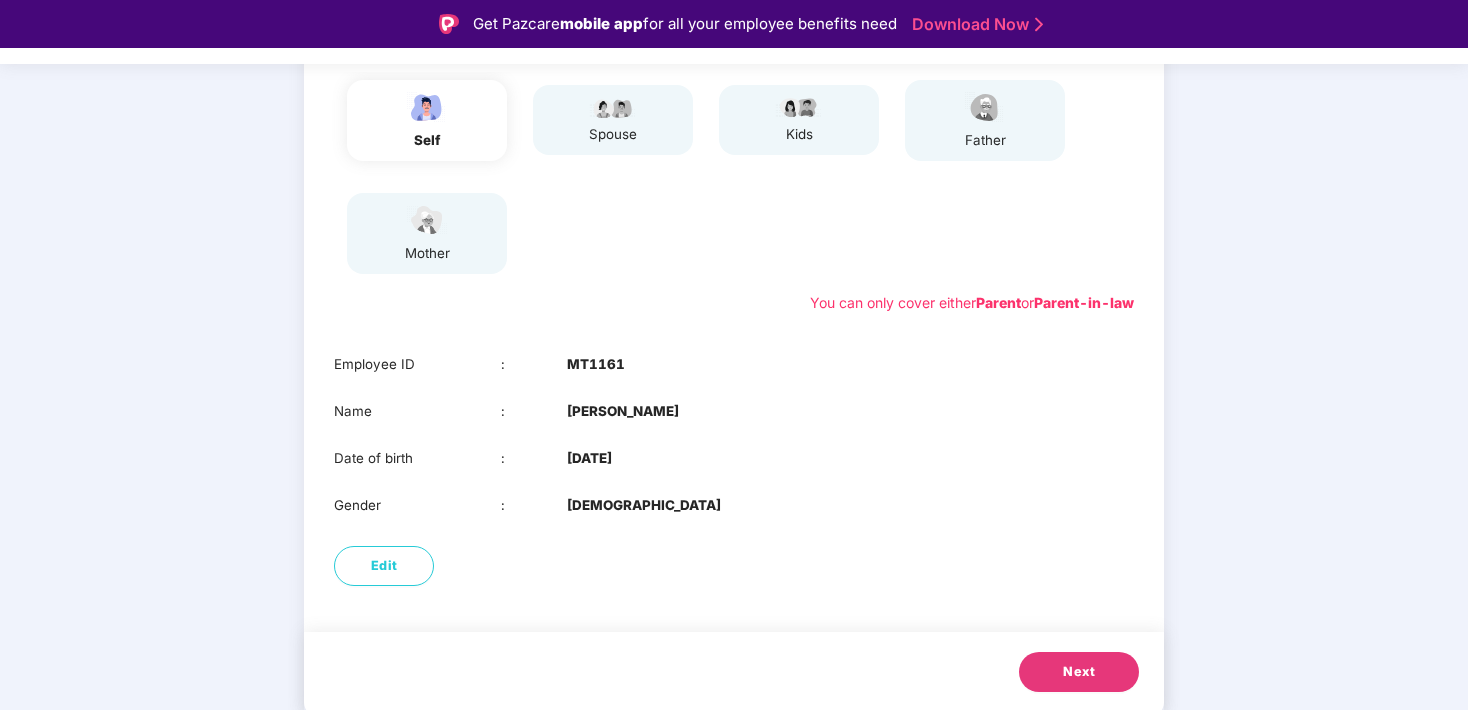 click on "Next" at bounding box center (1079, 672) 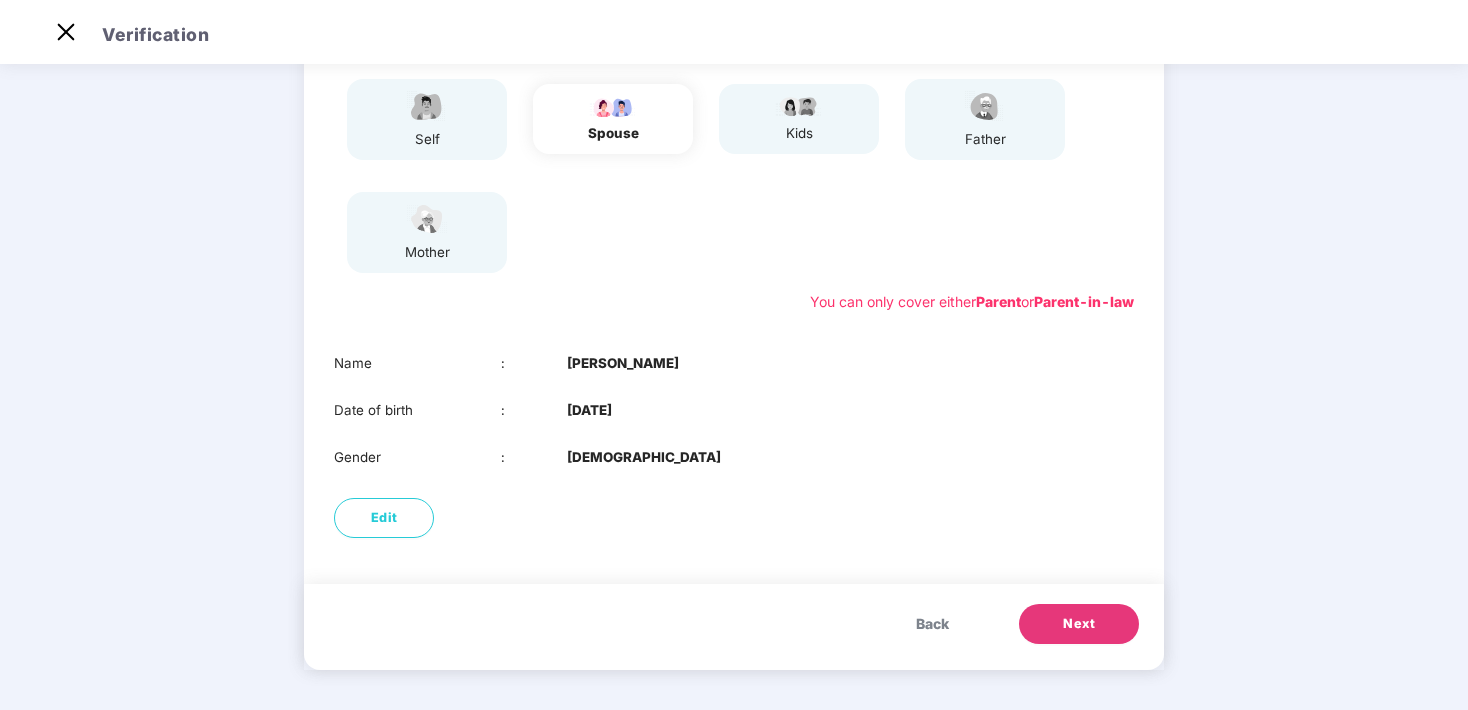click on "Next" at bounding box center [1079, 624] 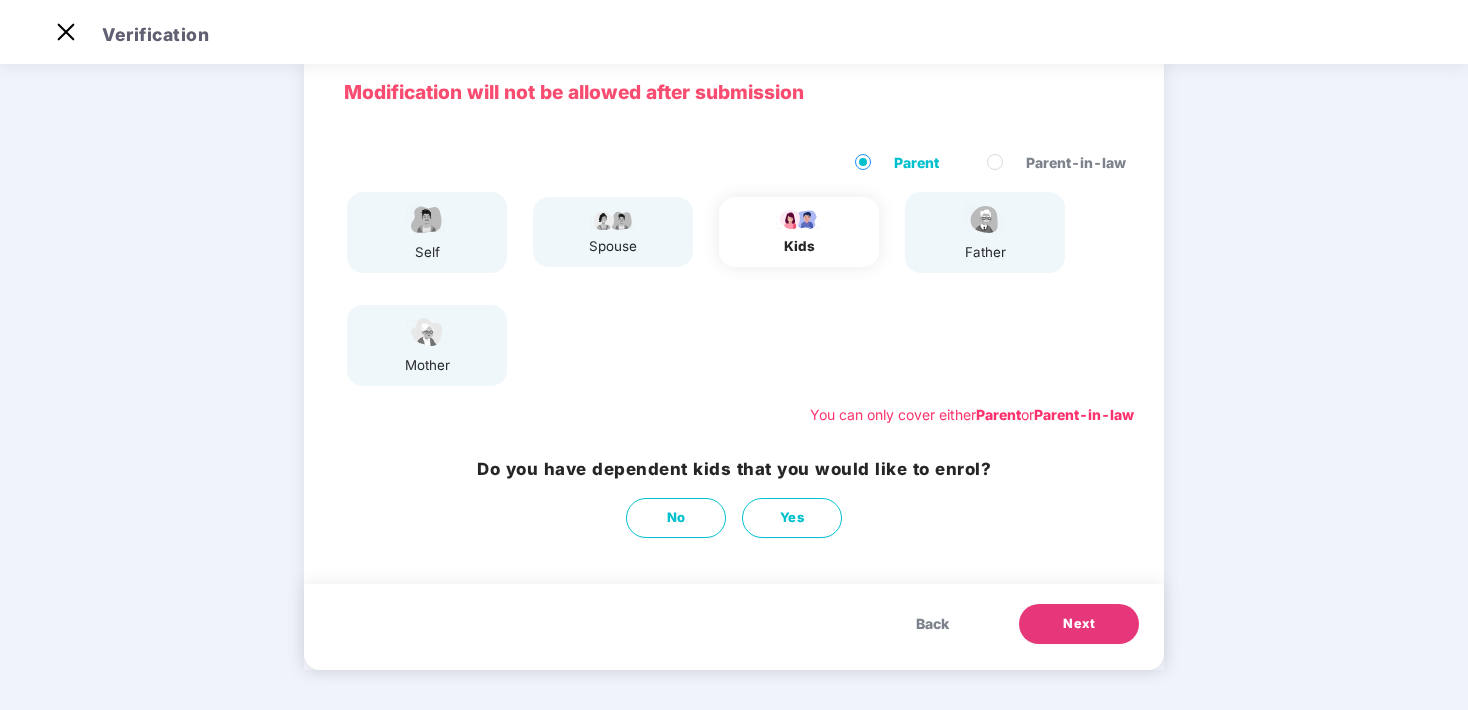 scroll, scrollTop: 90, scrollLeft: 0, axis: vertical 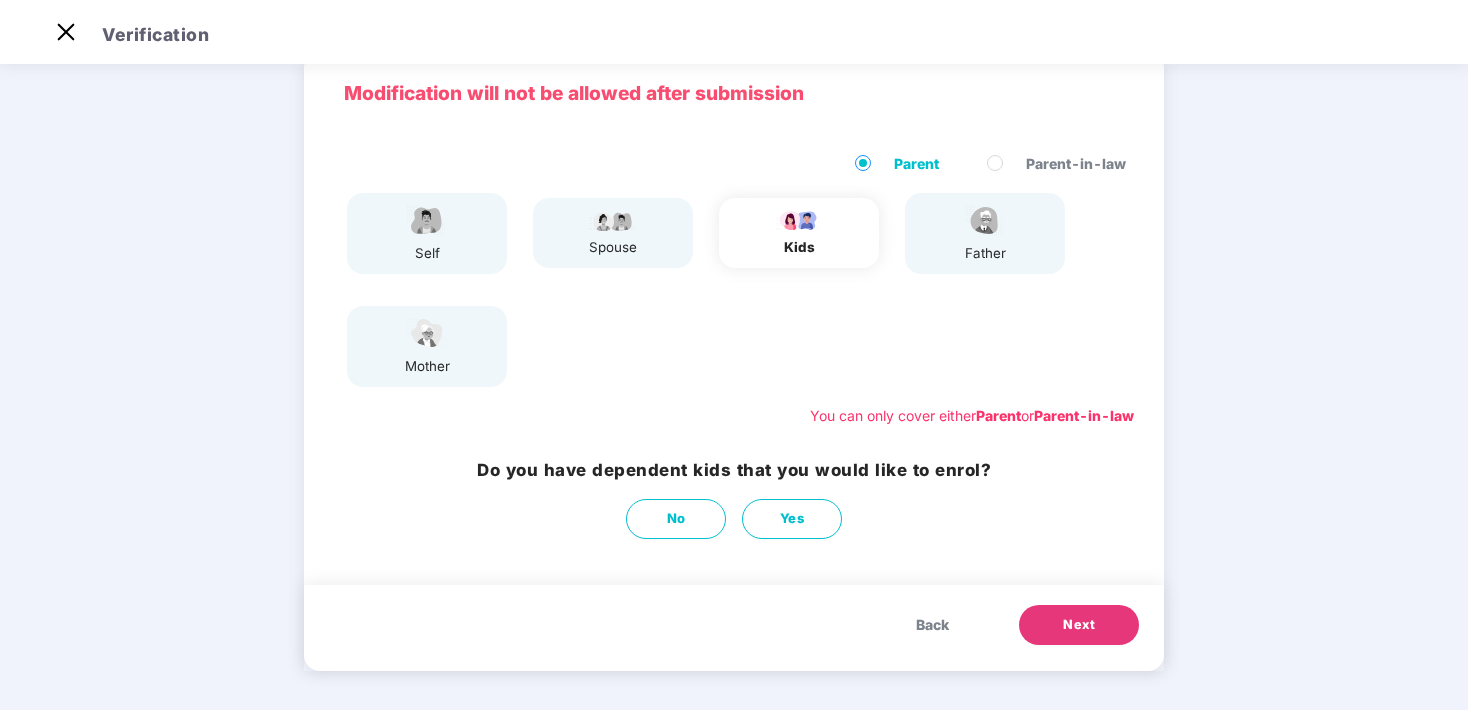 click on "Next" at bounding box center [1079, 625] 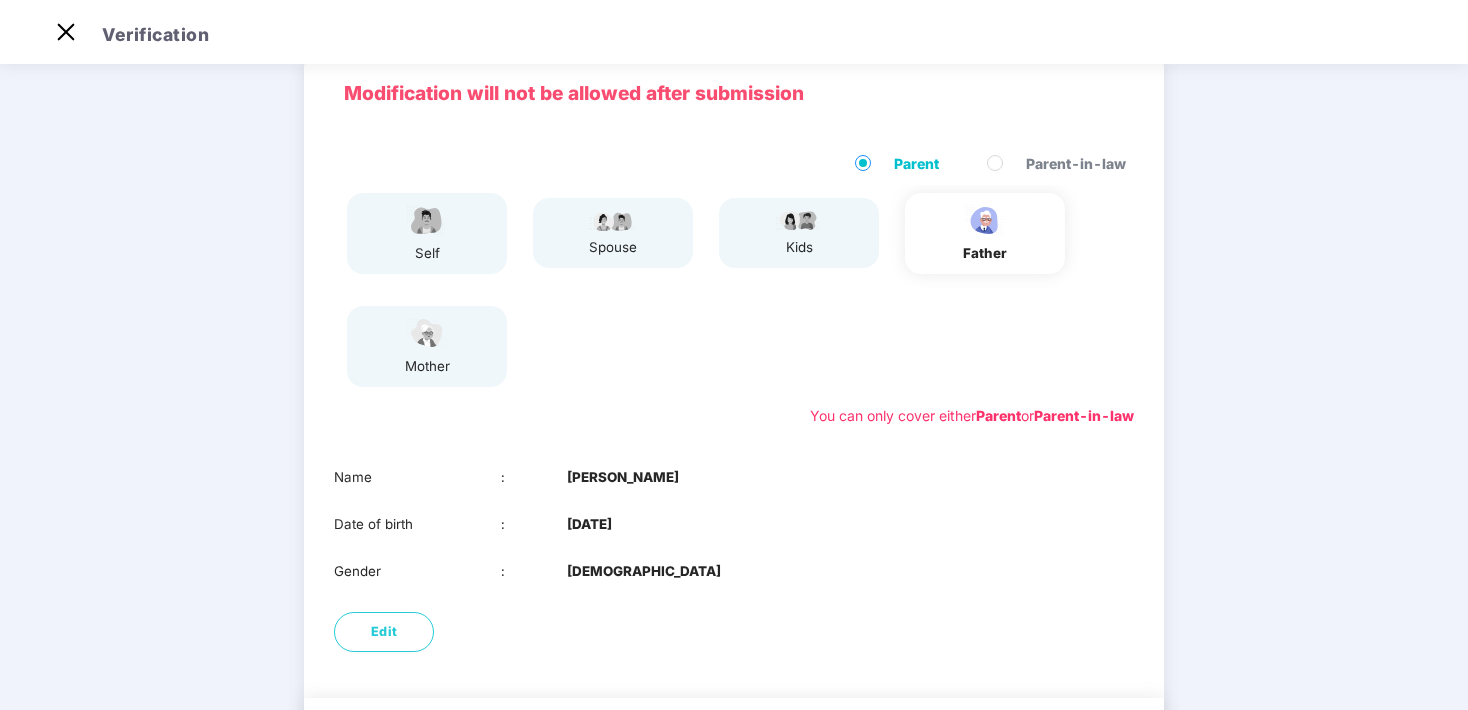 scroll, scrollTop: 204, scrollLeft: 0, axis: vertical 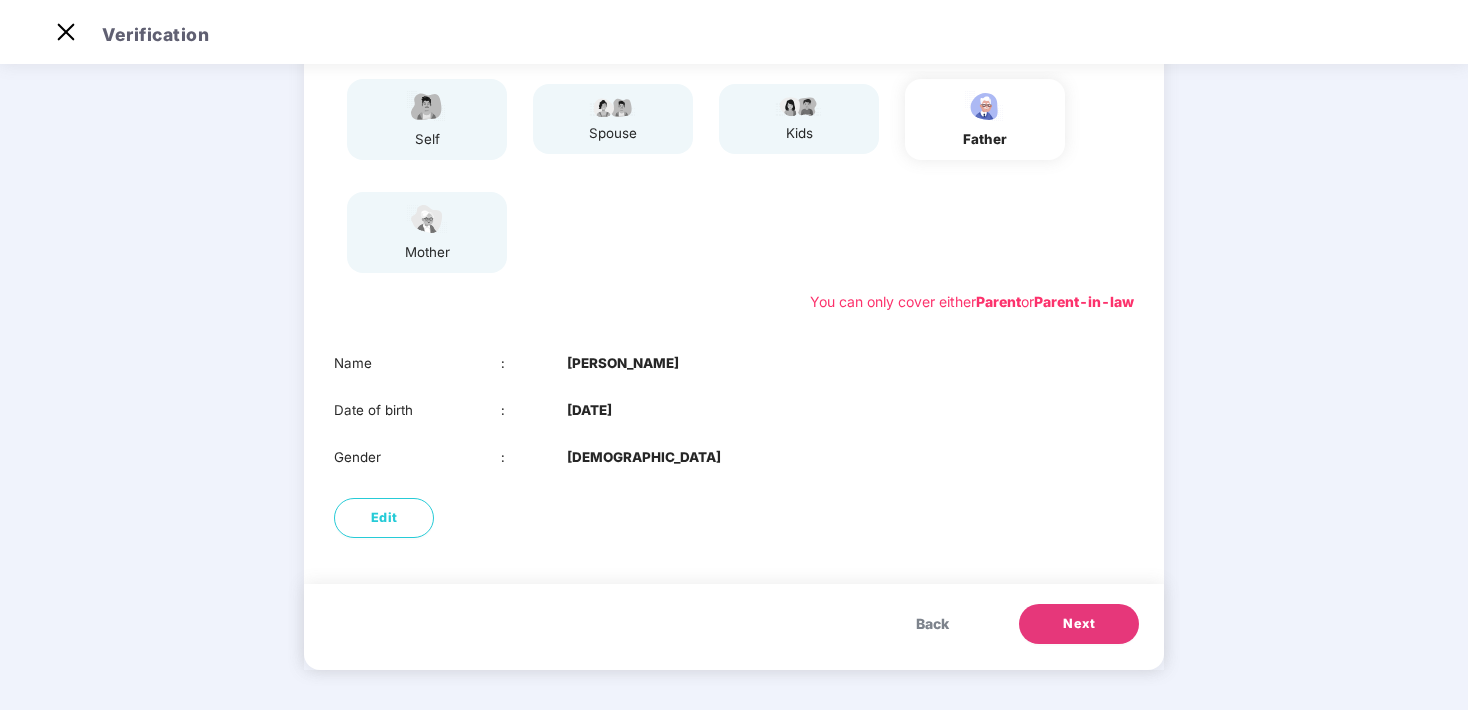 click on "Next" at bounding box center (1079, 624) 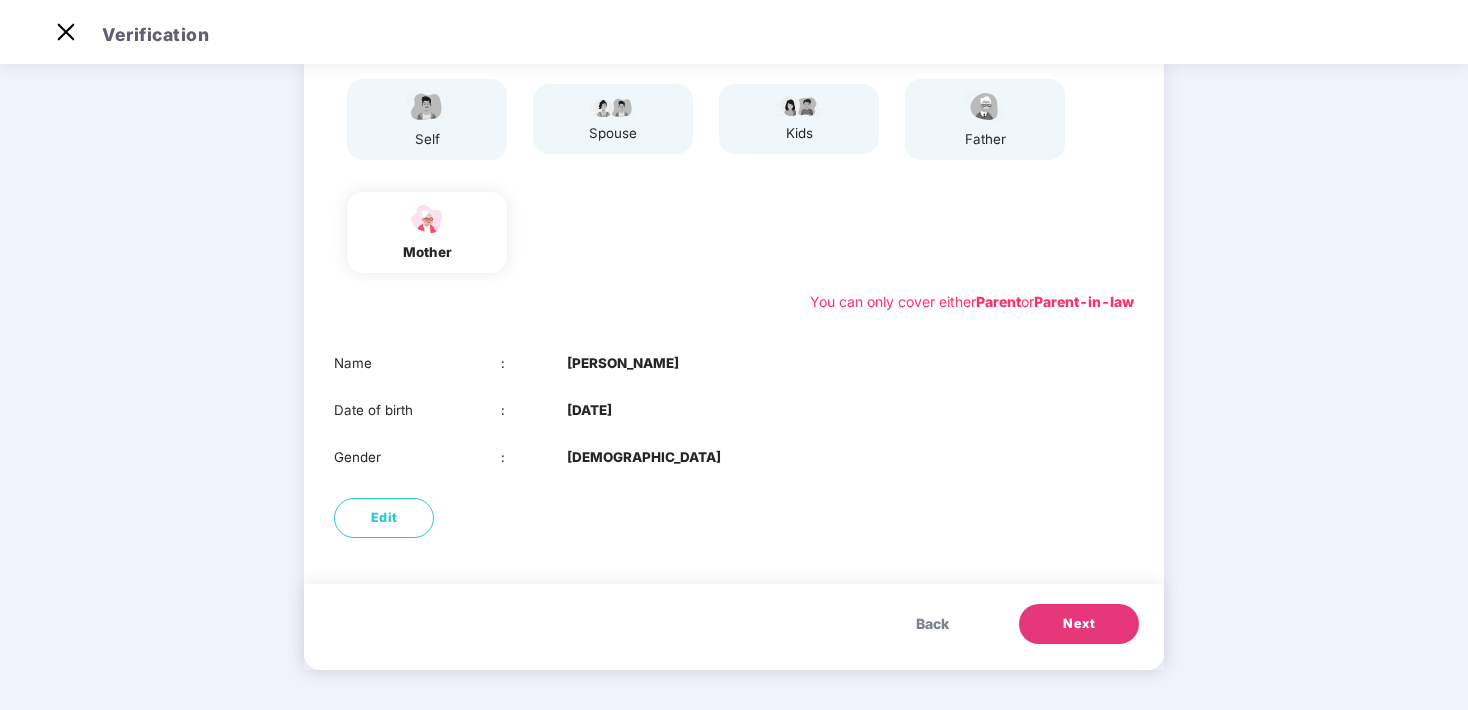click on "Next" at bounding box center [1079, 624] 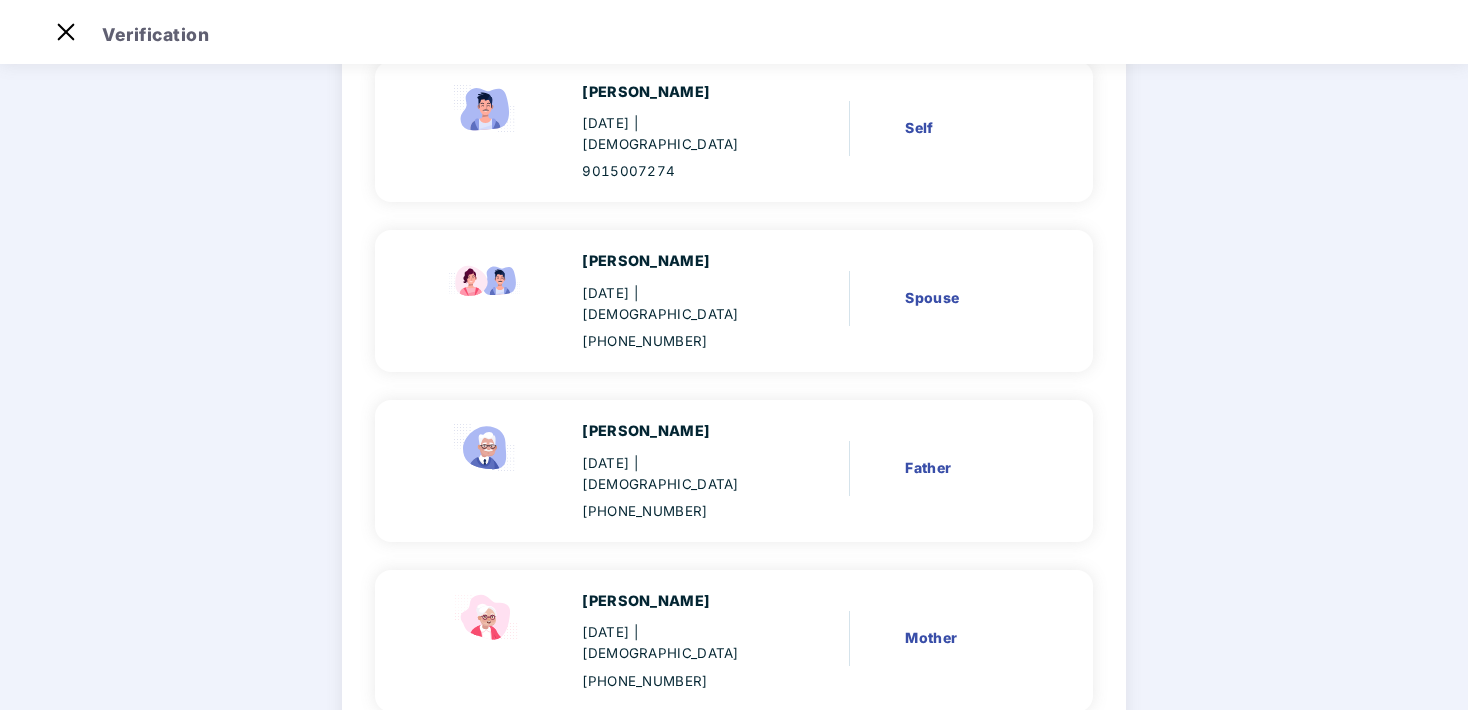 scroll, scrollTop: 210, scrollLeft: 0, axis: vertical 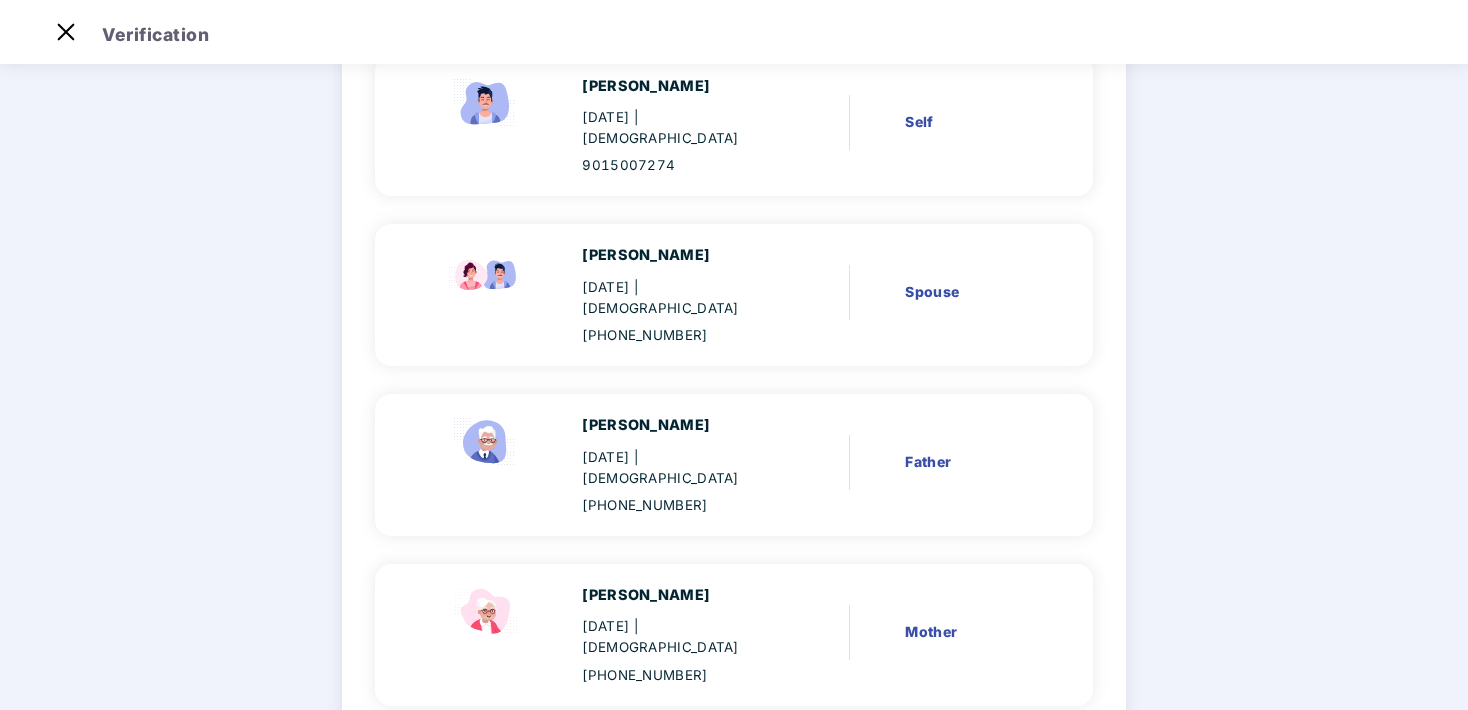 click on "Submit" at bounding box center [1020, 790] 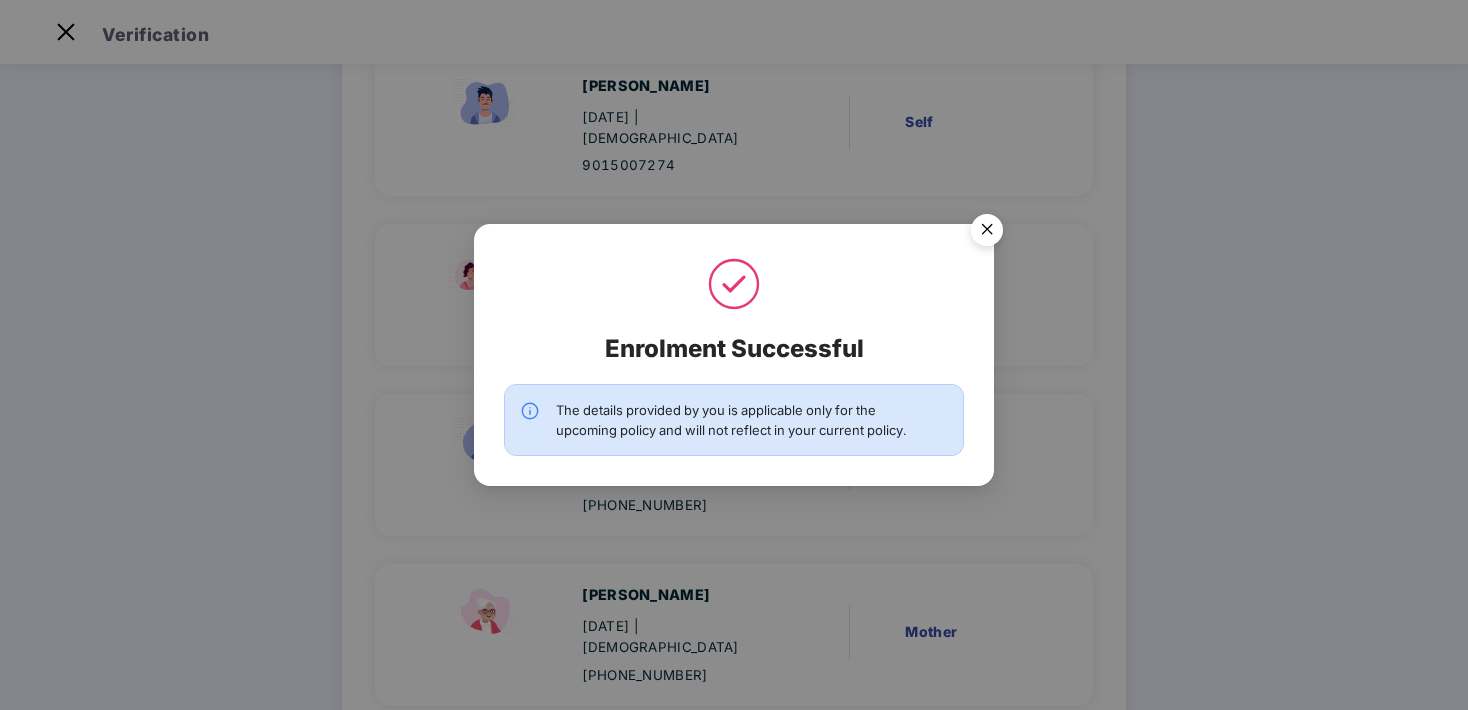click at bounding box center (987, 233) 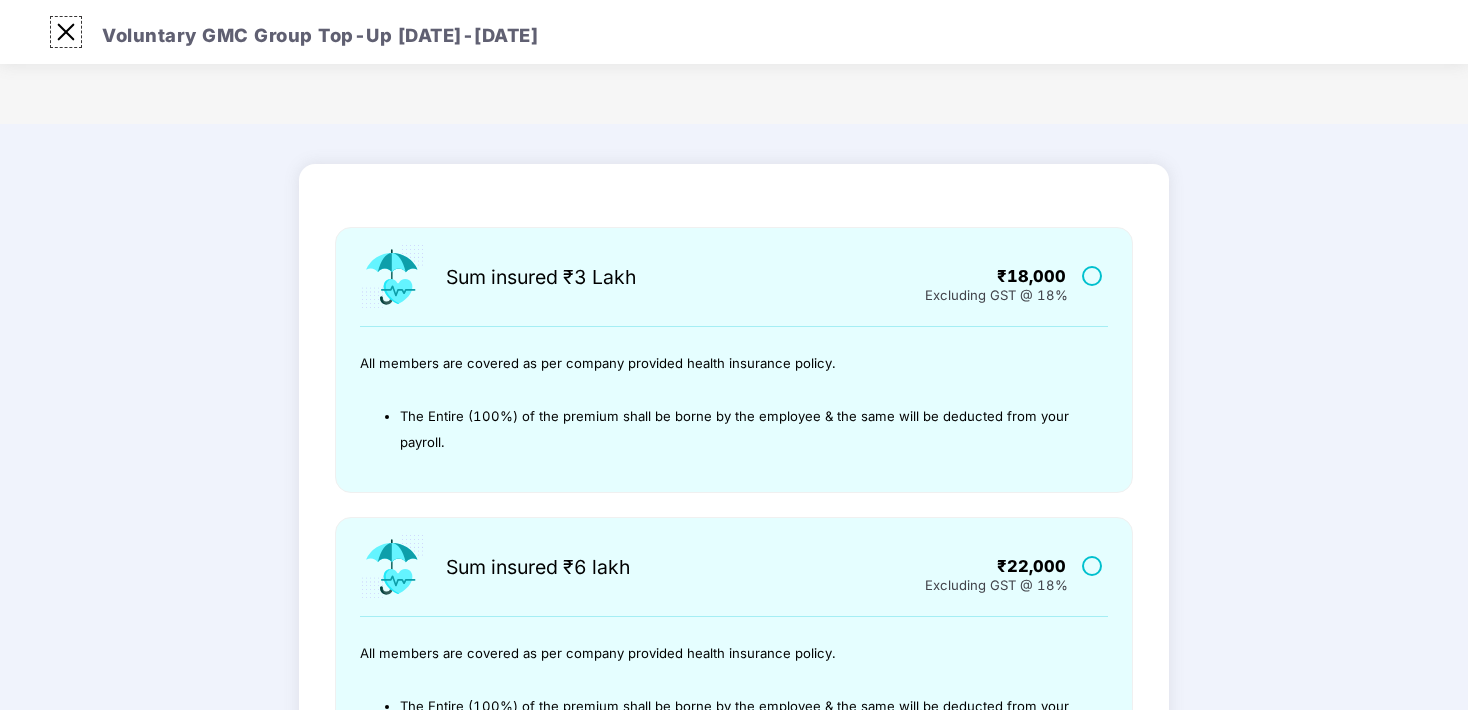 click at bounding box center [66, 32] 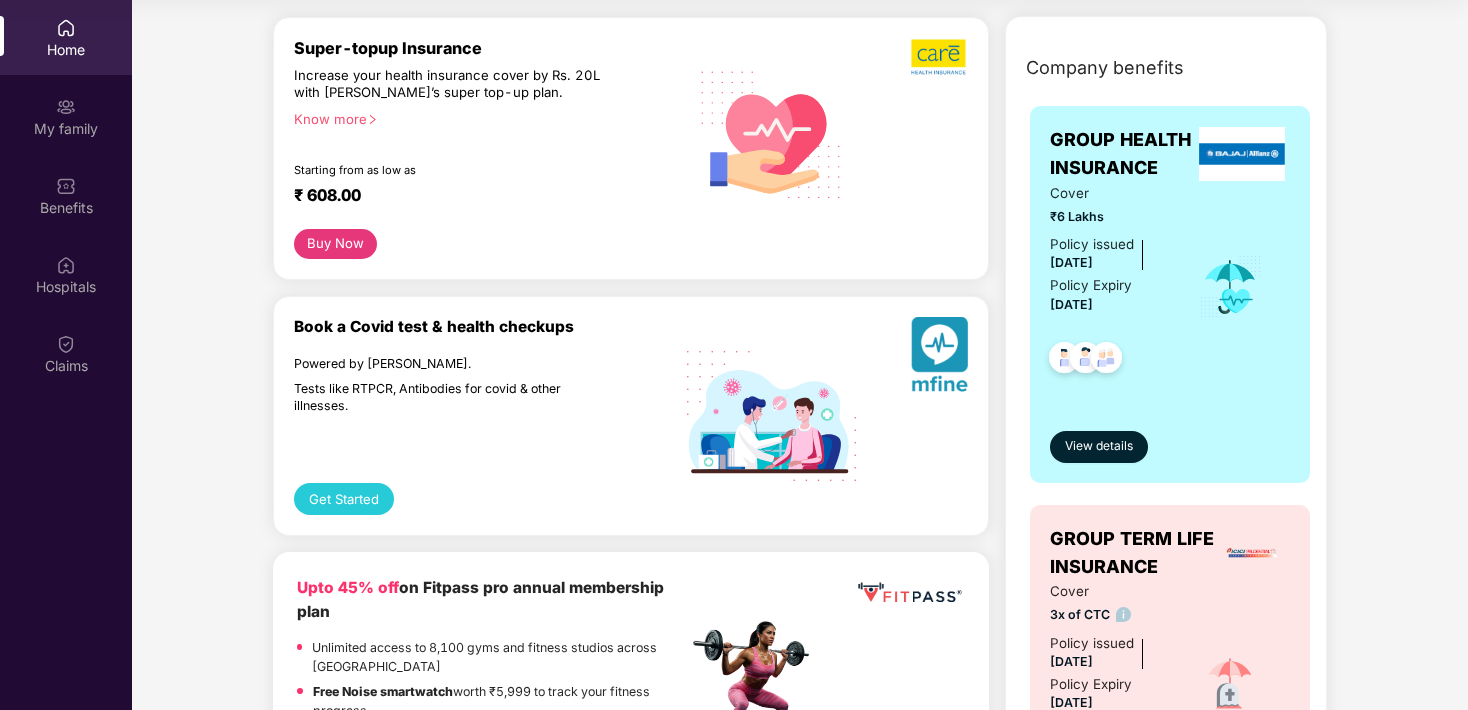 scroll, scrollTop: 601, scrollLeft: 0, axis: vertical 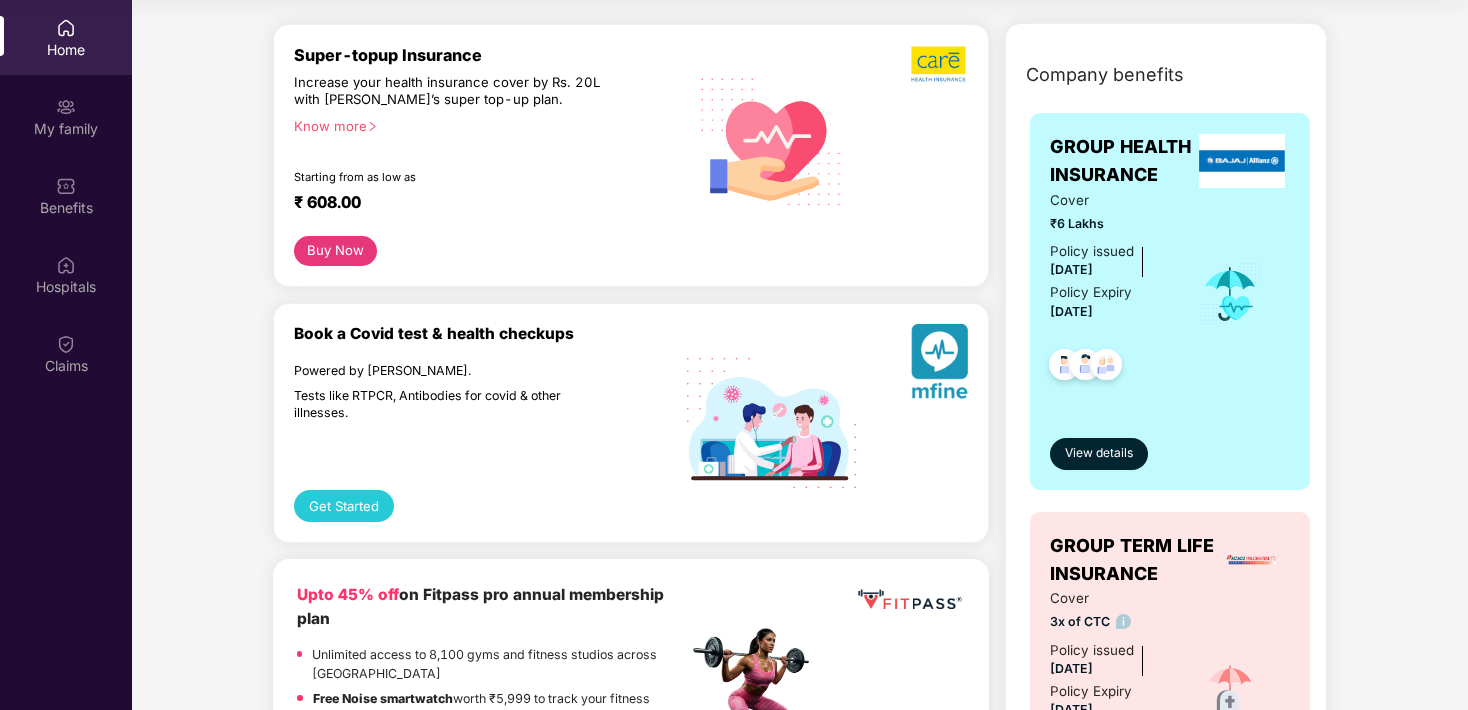 click on "Buy Now" at bounding box center (335, 251) 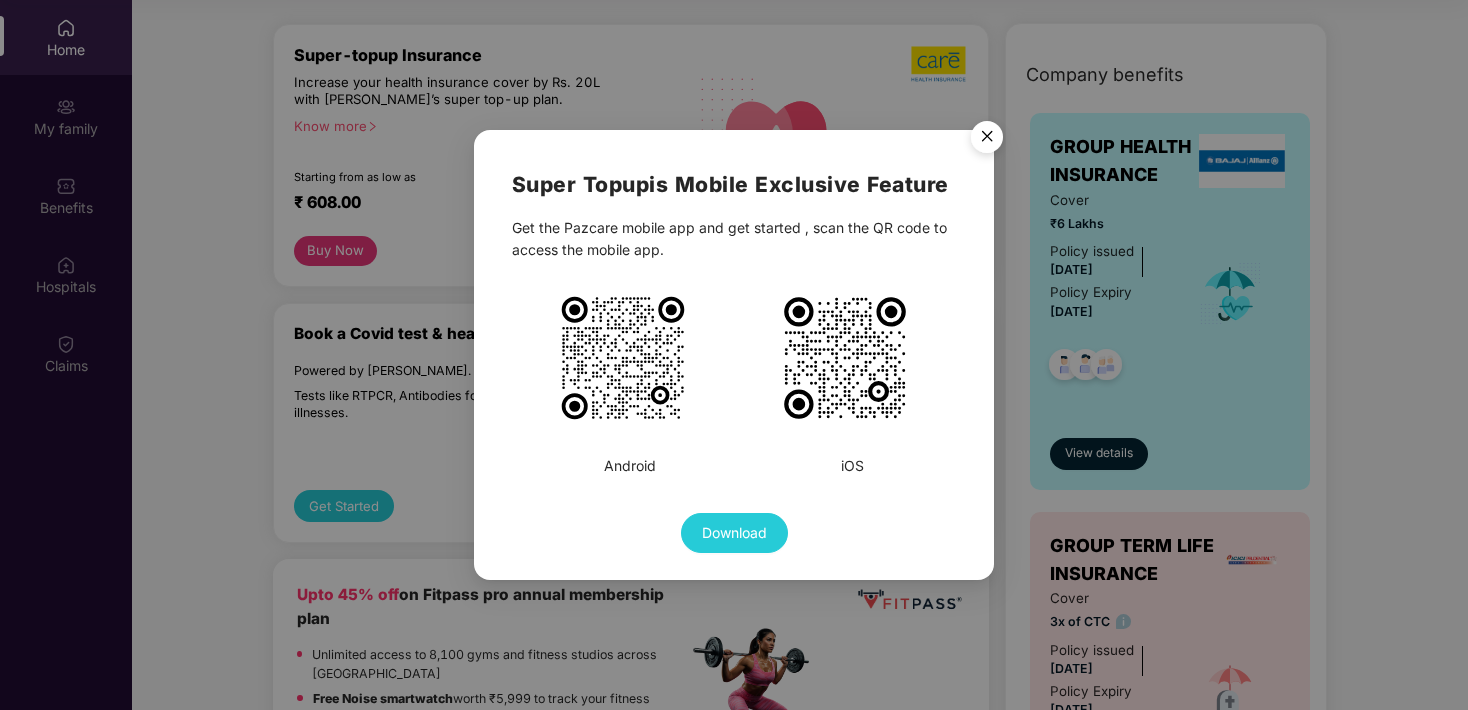 click at bounding box center (987, 140) 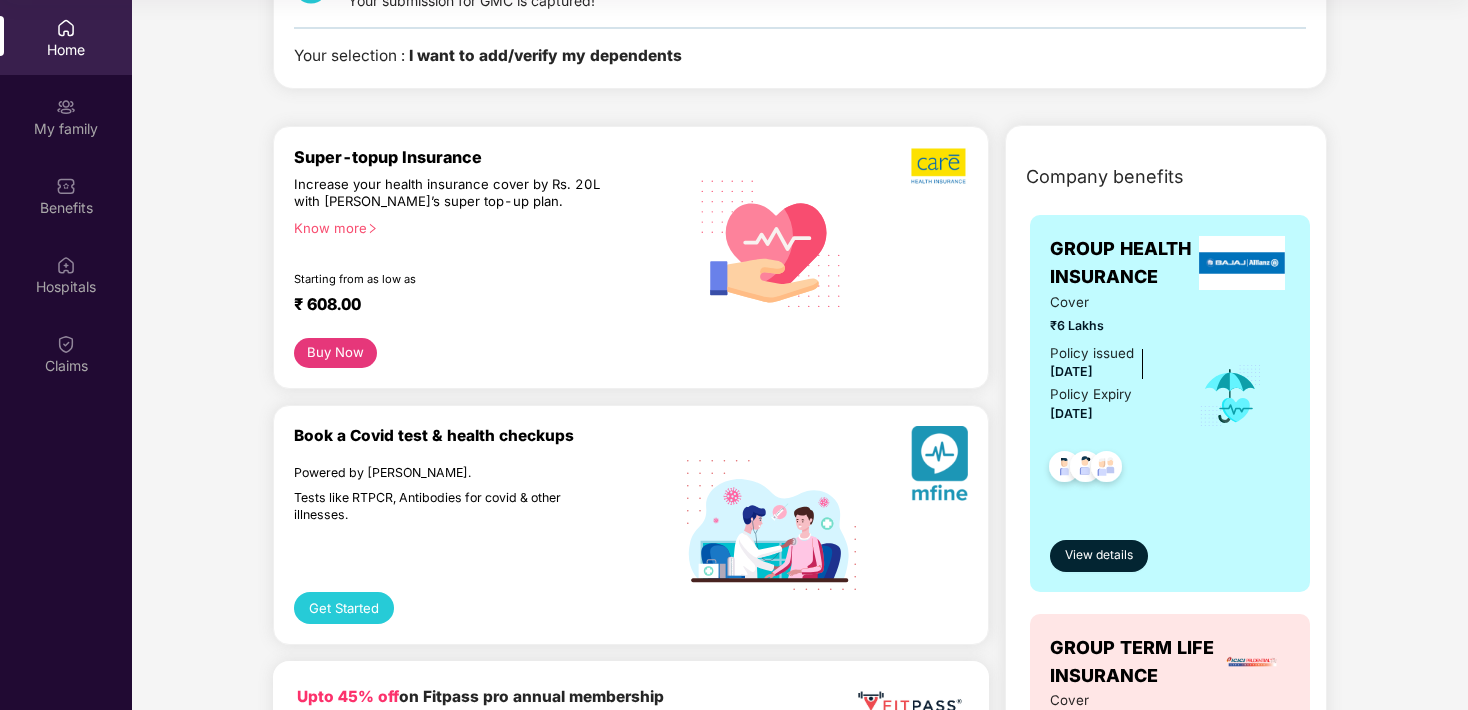 scroll, scrollTop: 482, scrollLeft: 0, axis: vertical 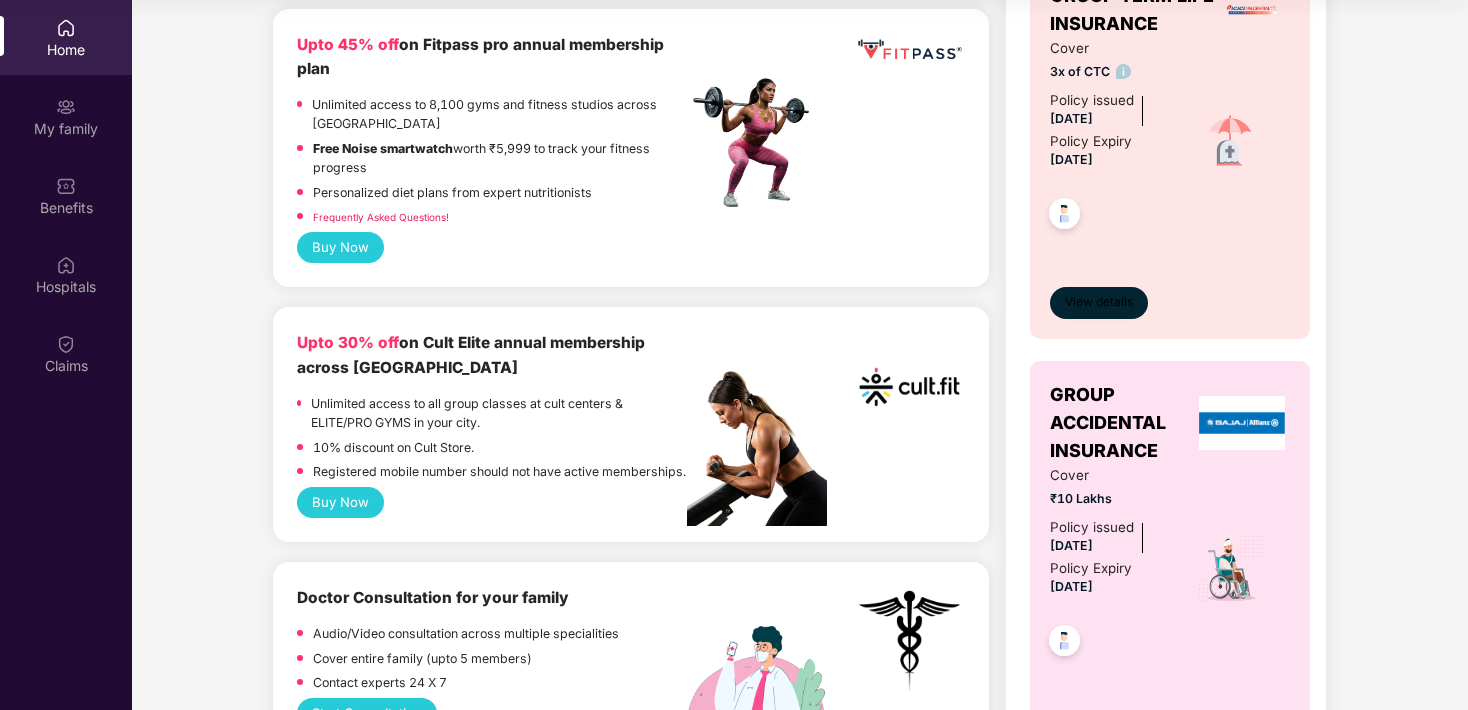 click on "View details" at bounding box center (1099, 302) 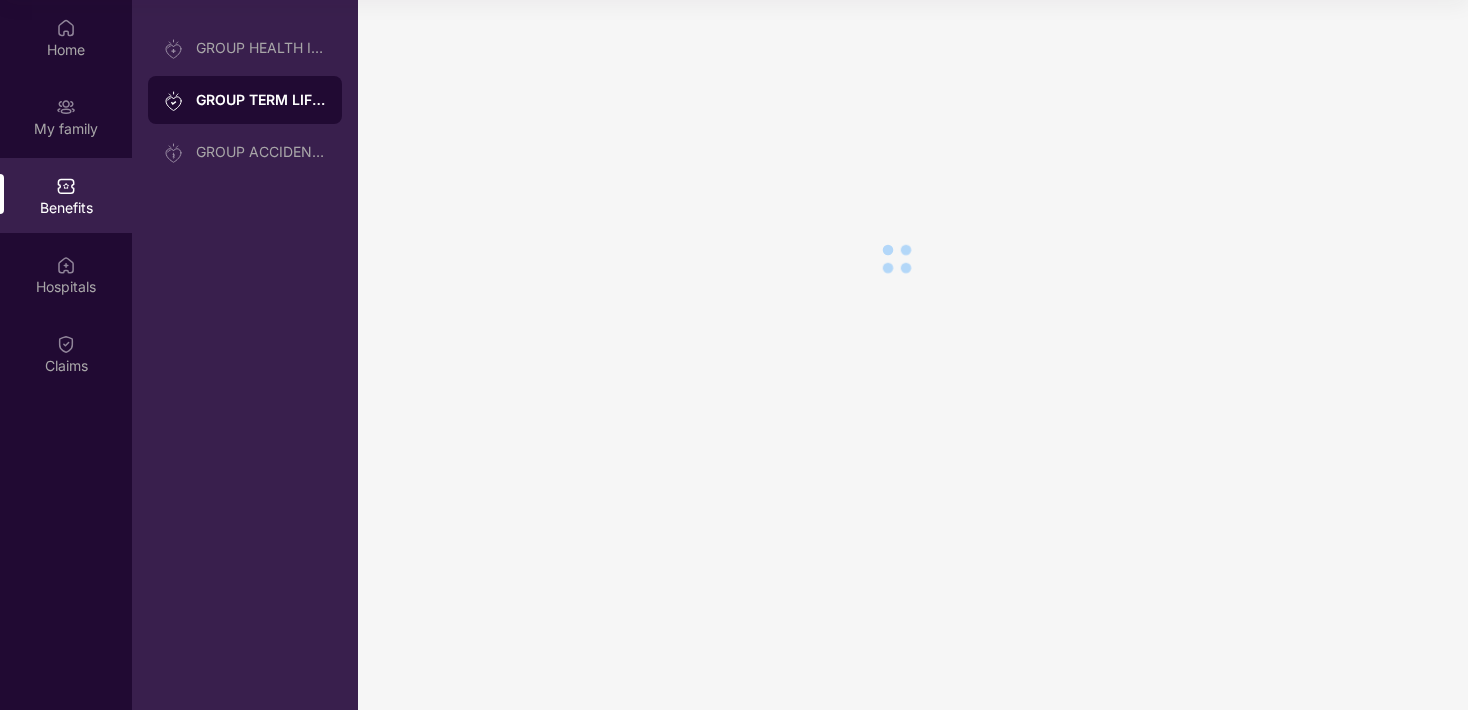 scroll, scrollTop: 0, scrollLeft: 0, axis: both 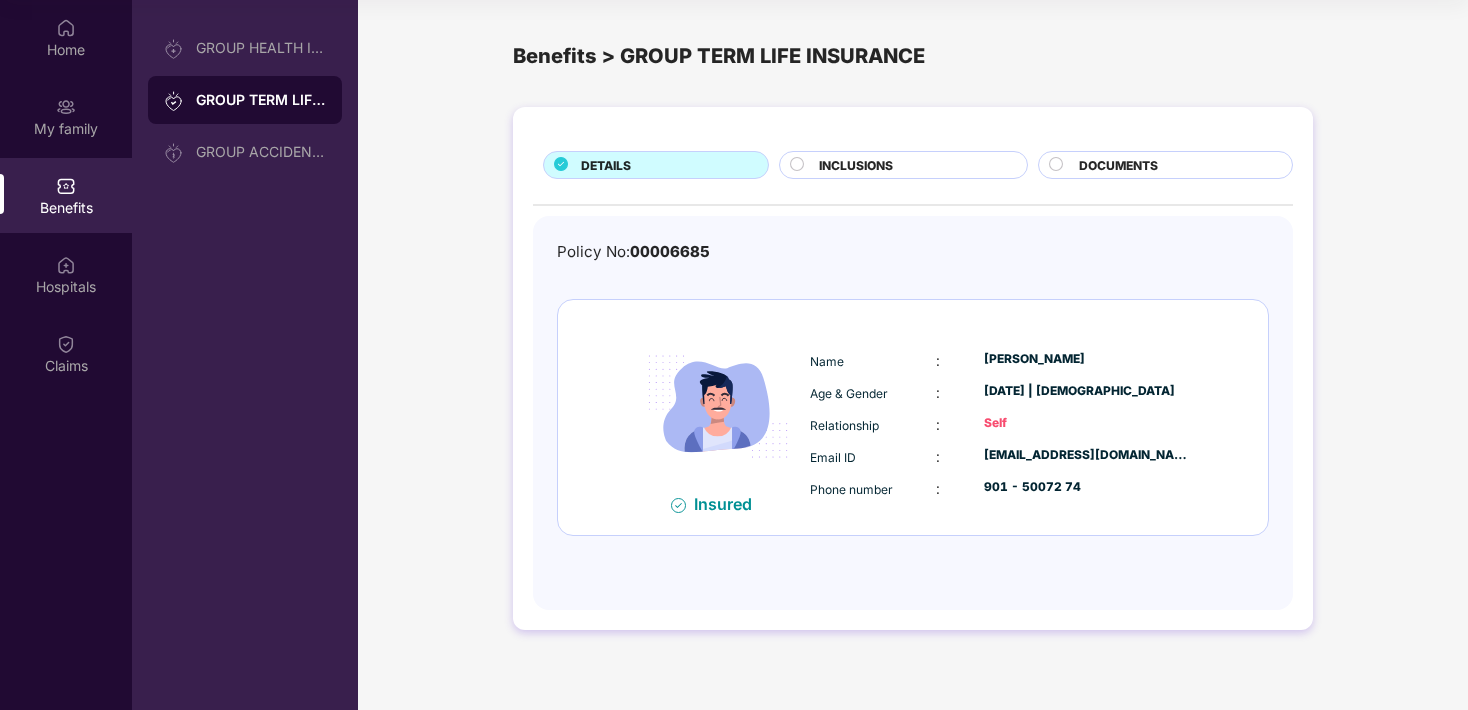 click on "INCLUSIONS" at bounding box center (856, 165) 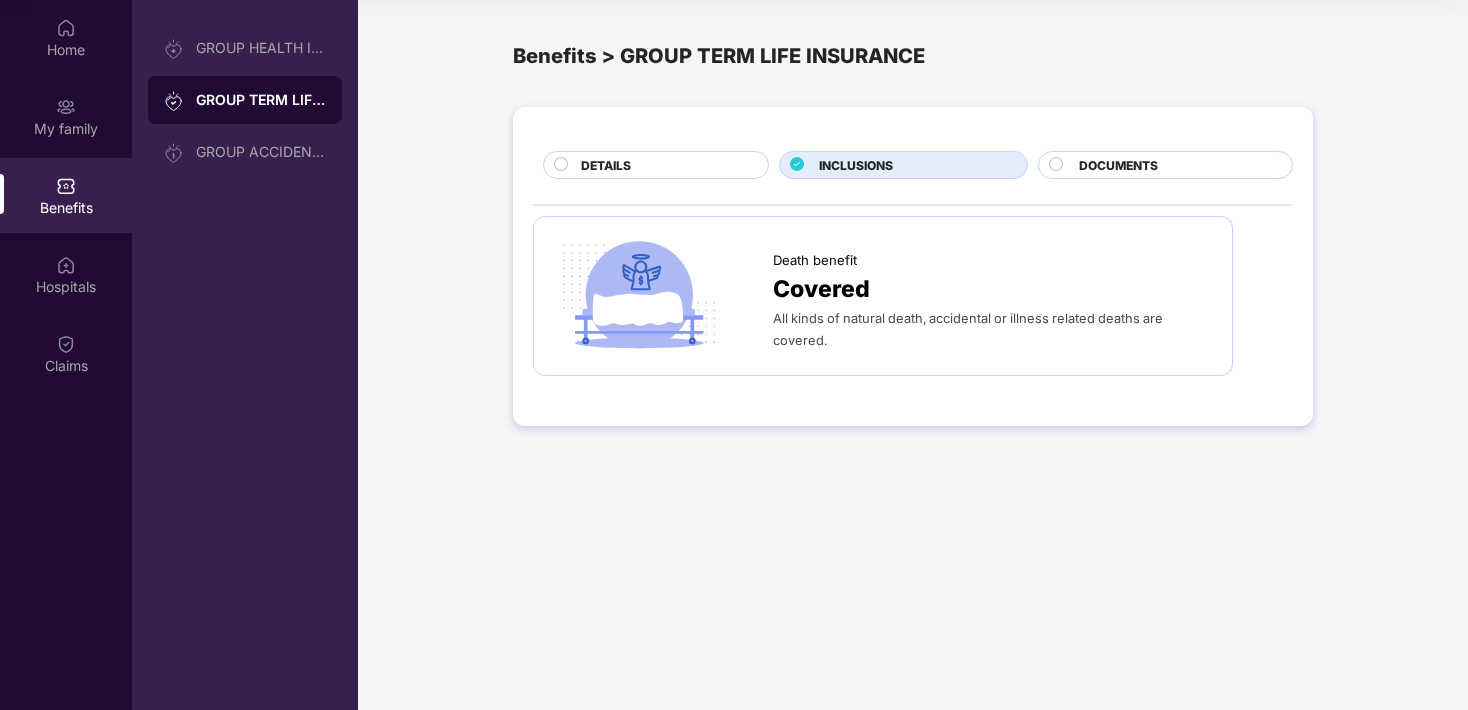 click on "DOCUMENTS" at bounding box center (1118, 165) 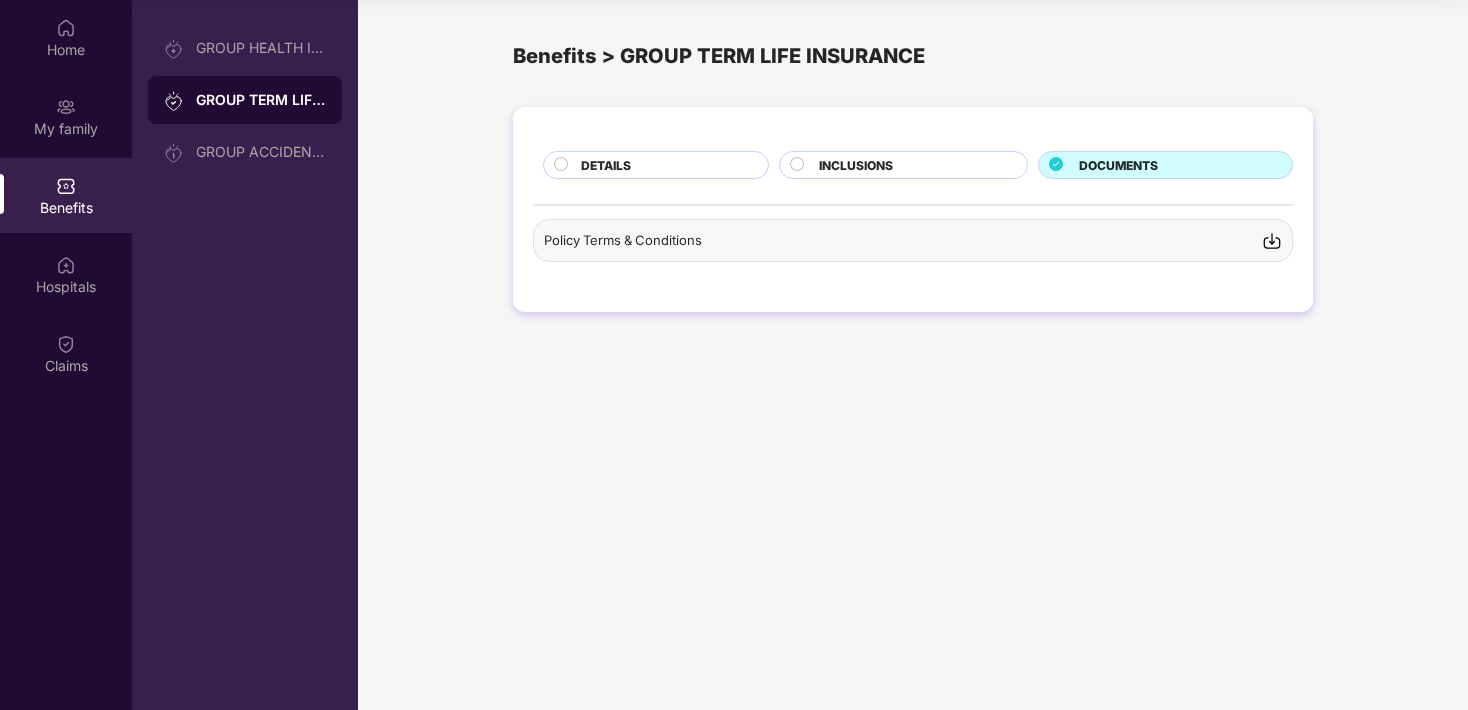 click at bounding box center (1272, 241) 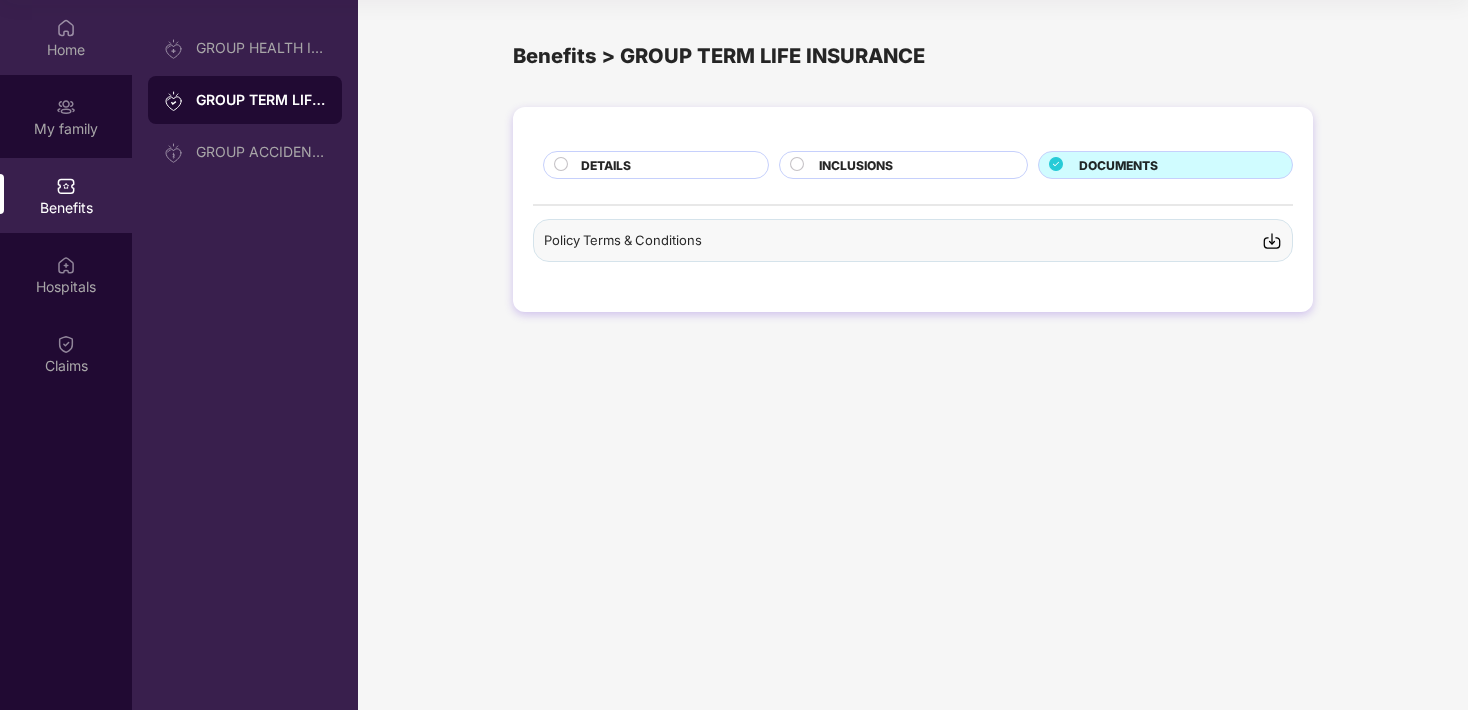 click at bounding box center (66, 28) 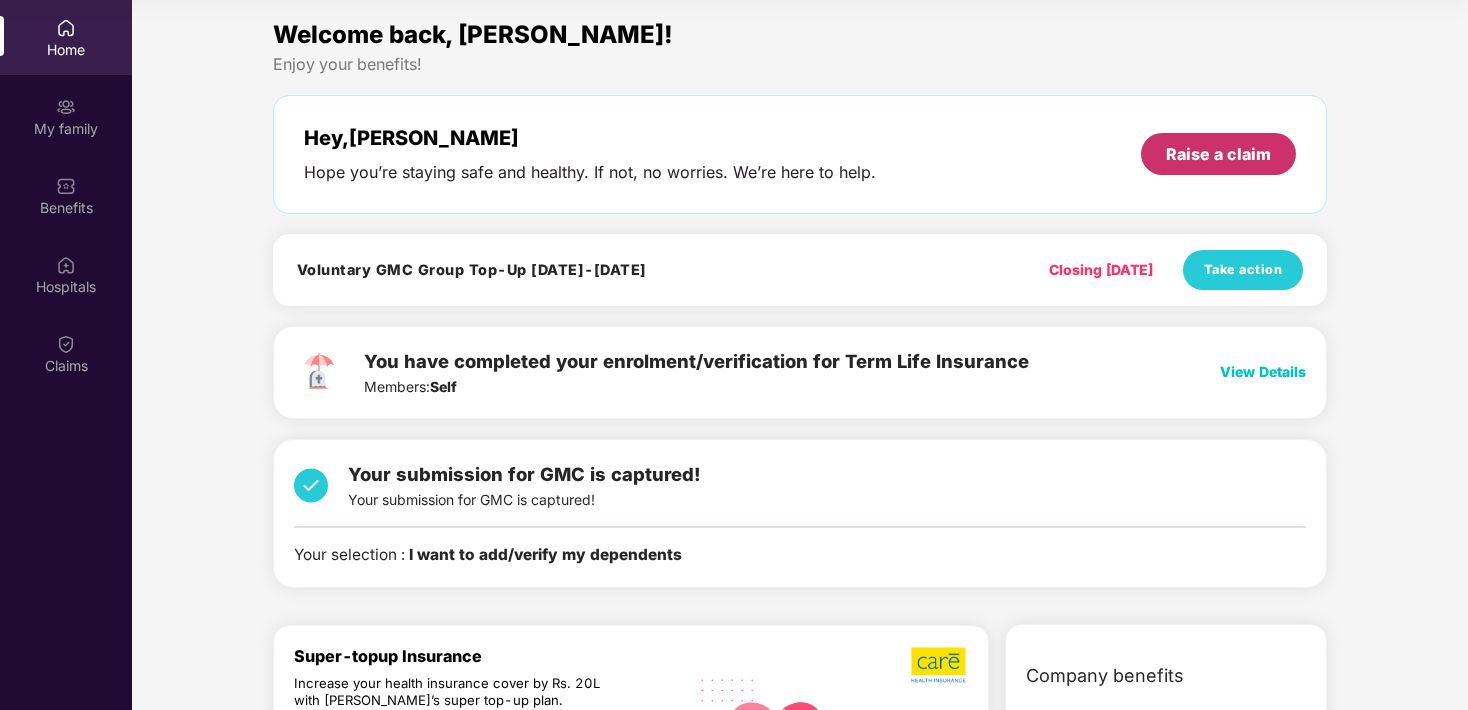 click on "Raise a claim" at bounding box center [1218, 154] 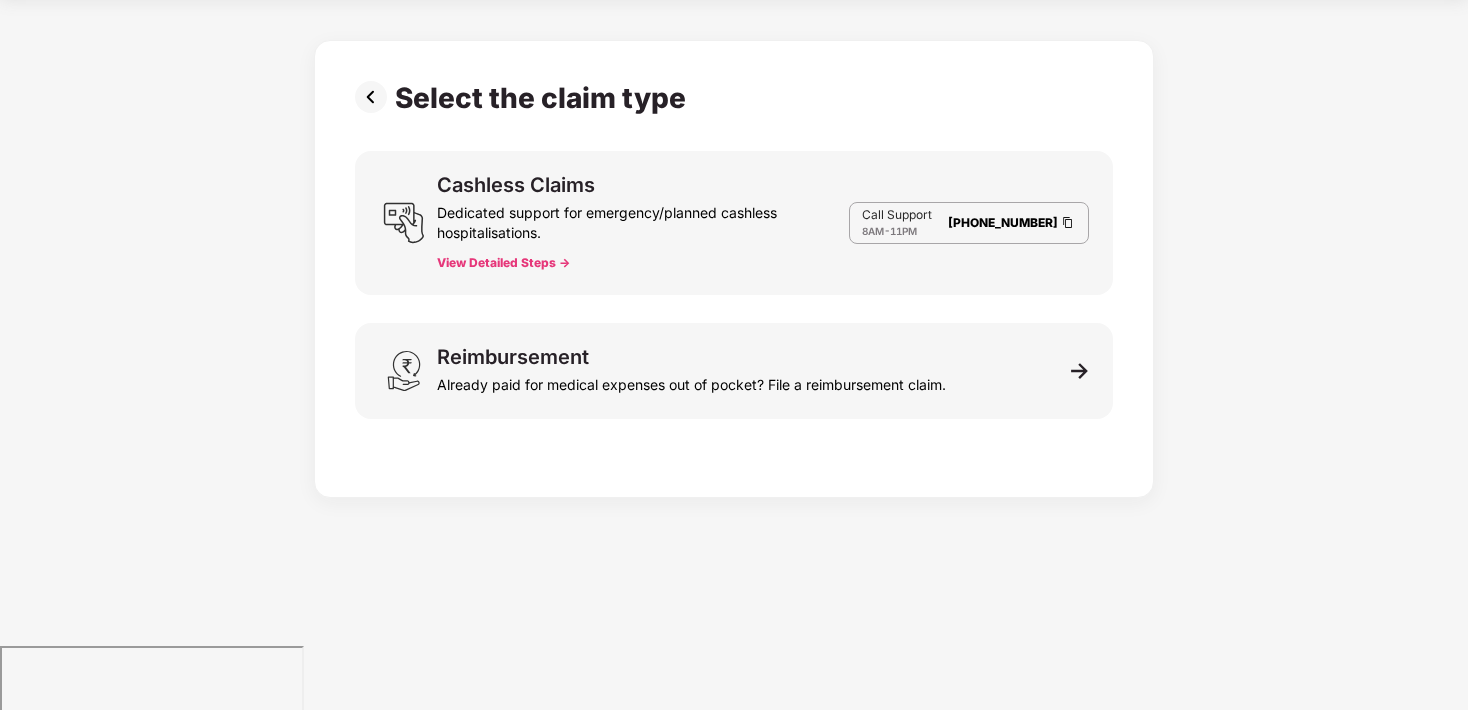 scroll, scrollTop: 48, scrollLeft: 0, axis: vertical 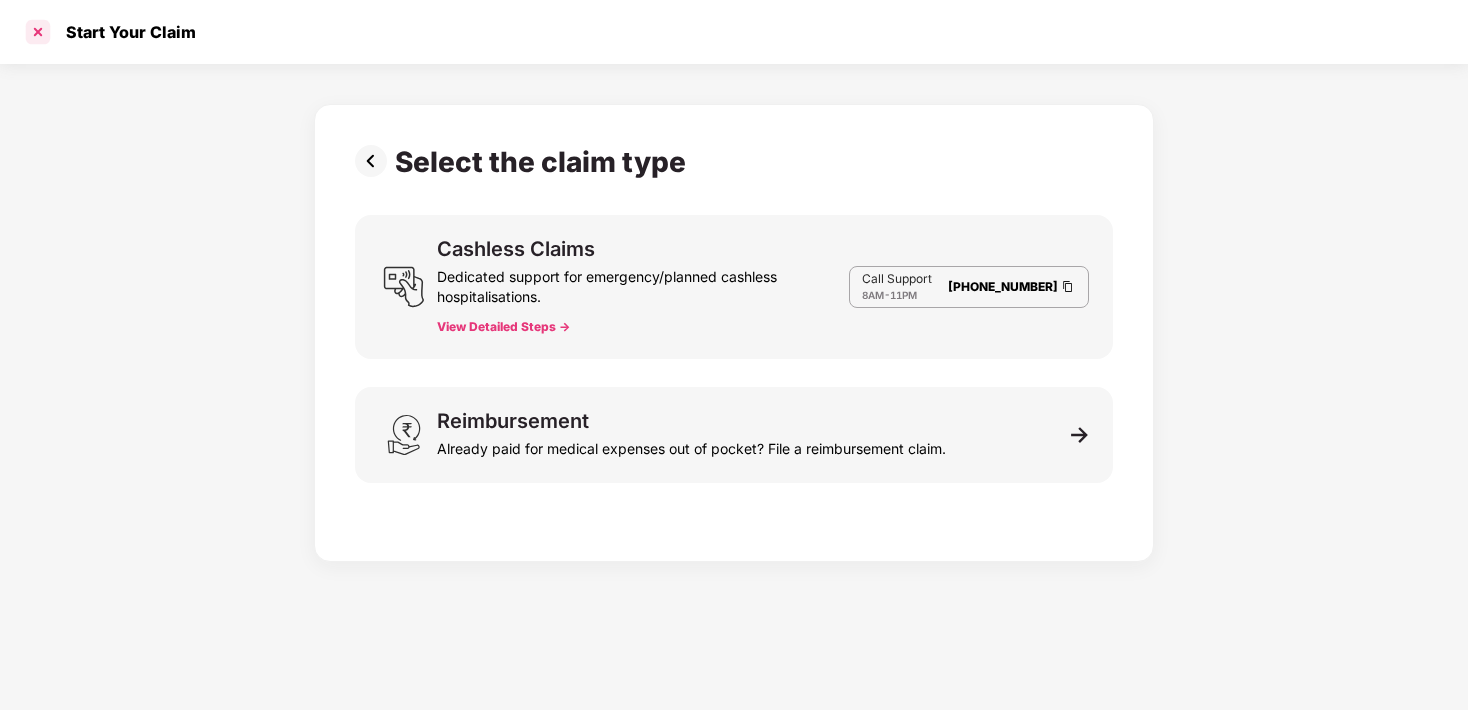 click at bounding box center [38, 32] 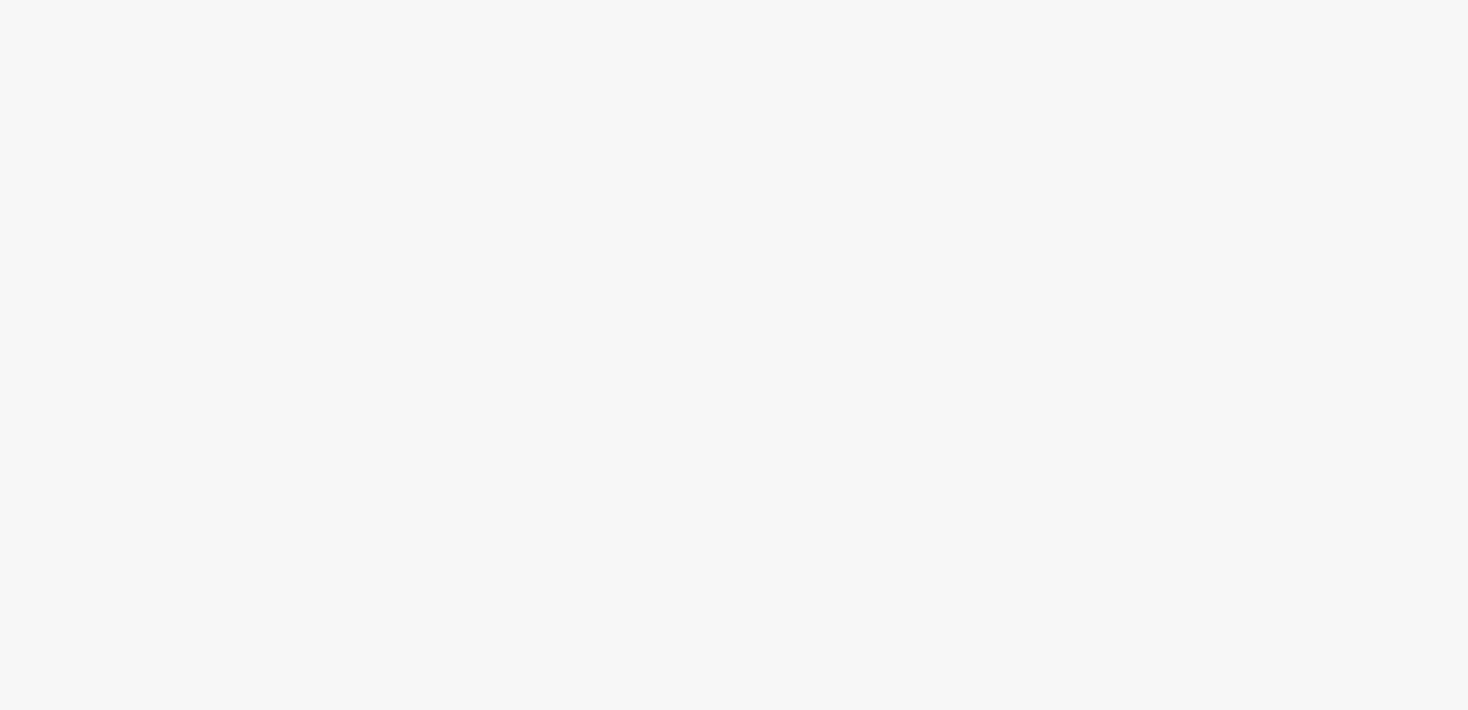 scroll, scrollTop: 112, scrollLeft: 0, axis: vertical 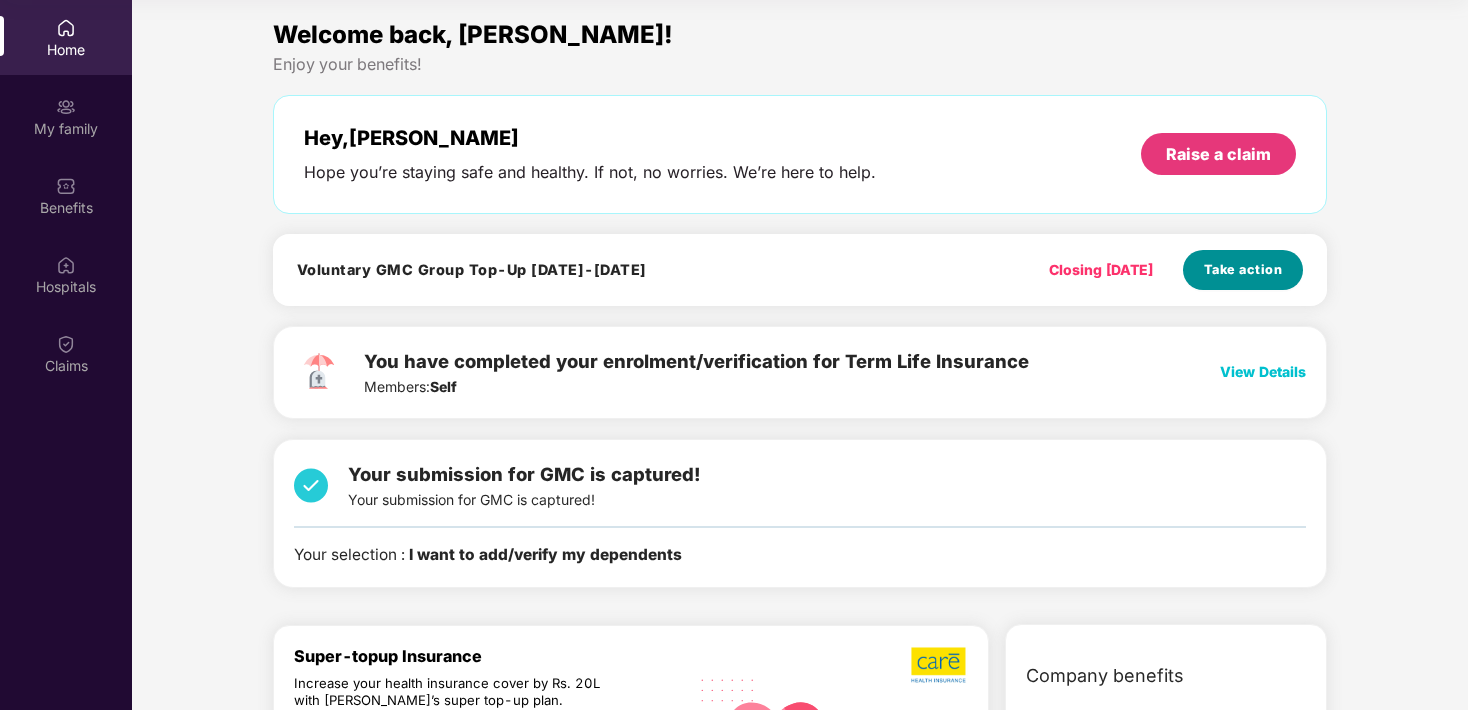 click on "Take action" at bounding box center (1243, 270) 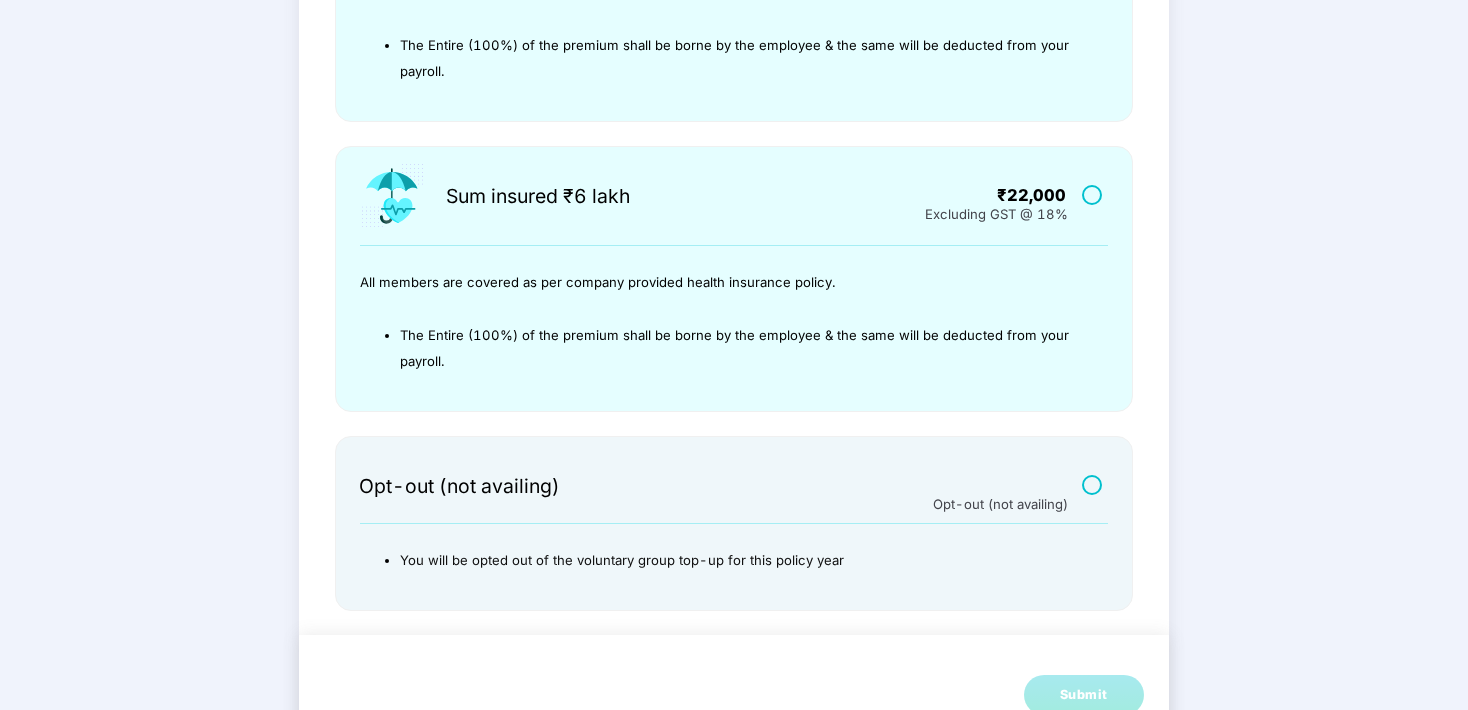 scroll, scrollTop: 406, scrollLeft: 0, axis: vertical 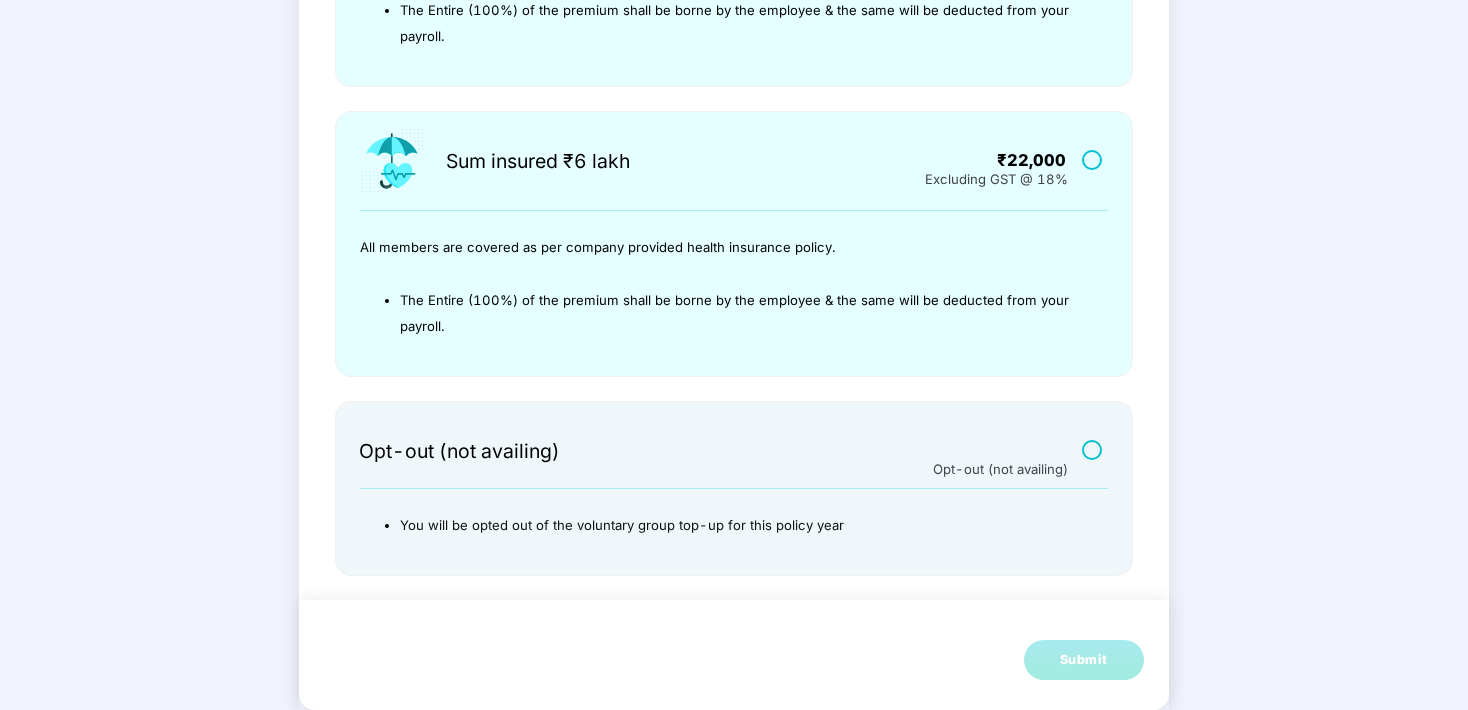 click at bounding box center [1094, 159] 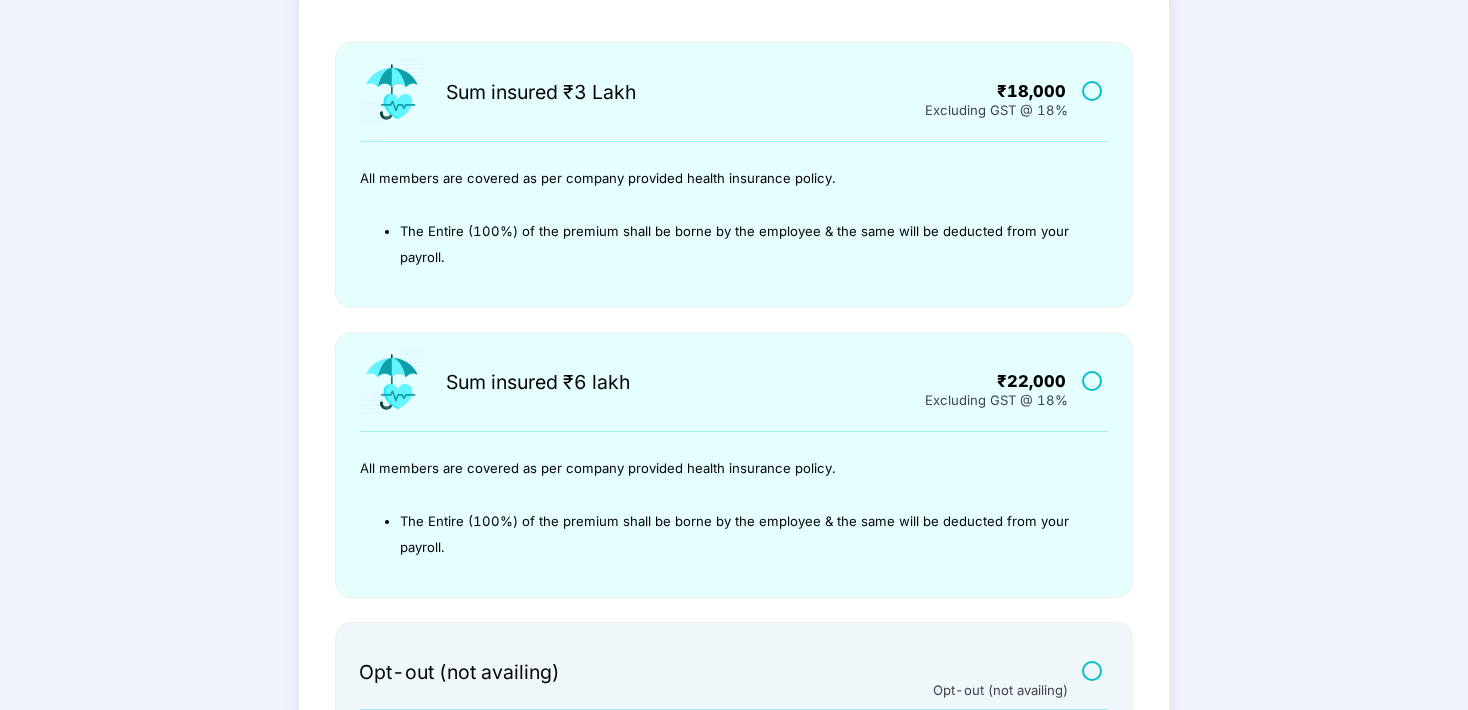scroll, scrollTop: 0, scrollLeft: 0, axis: both 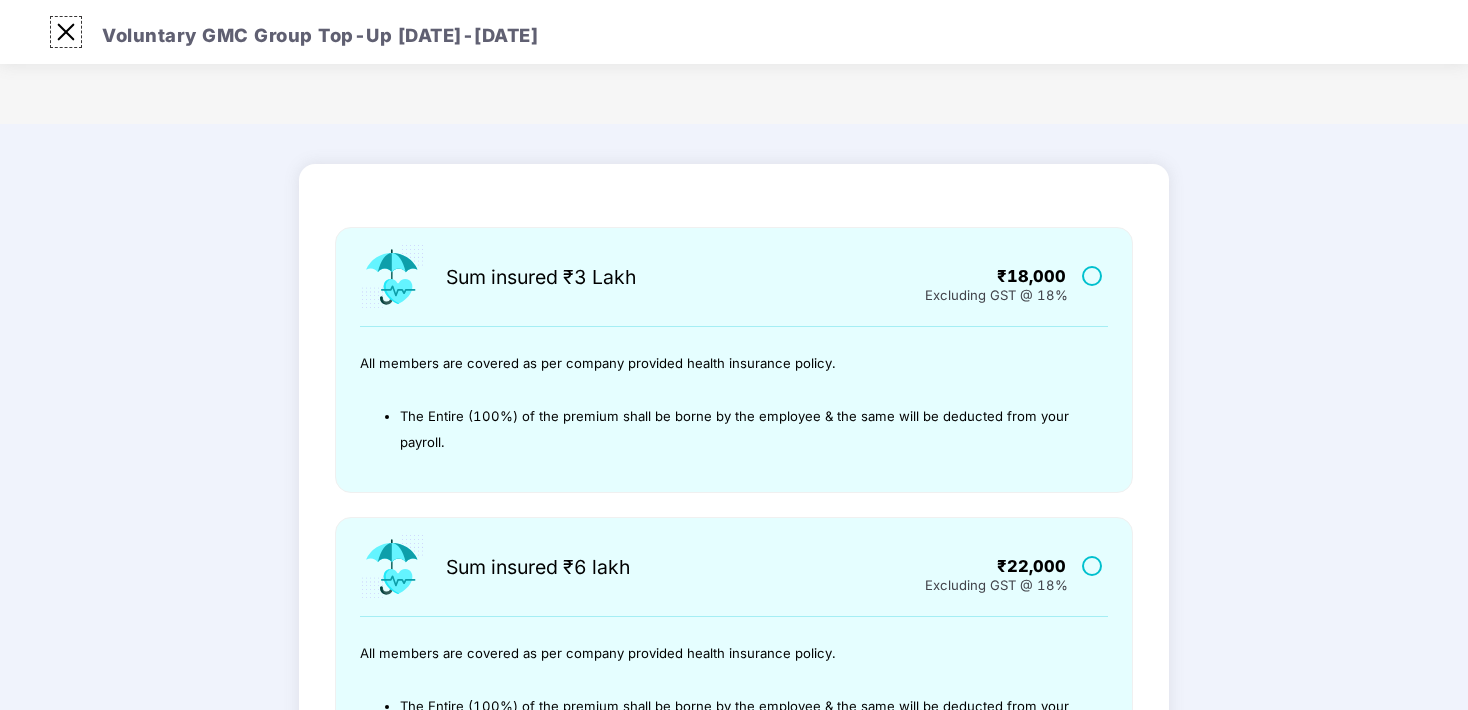 click at bounding box center (66, 32) 